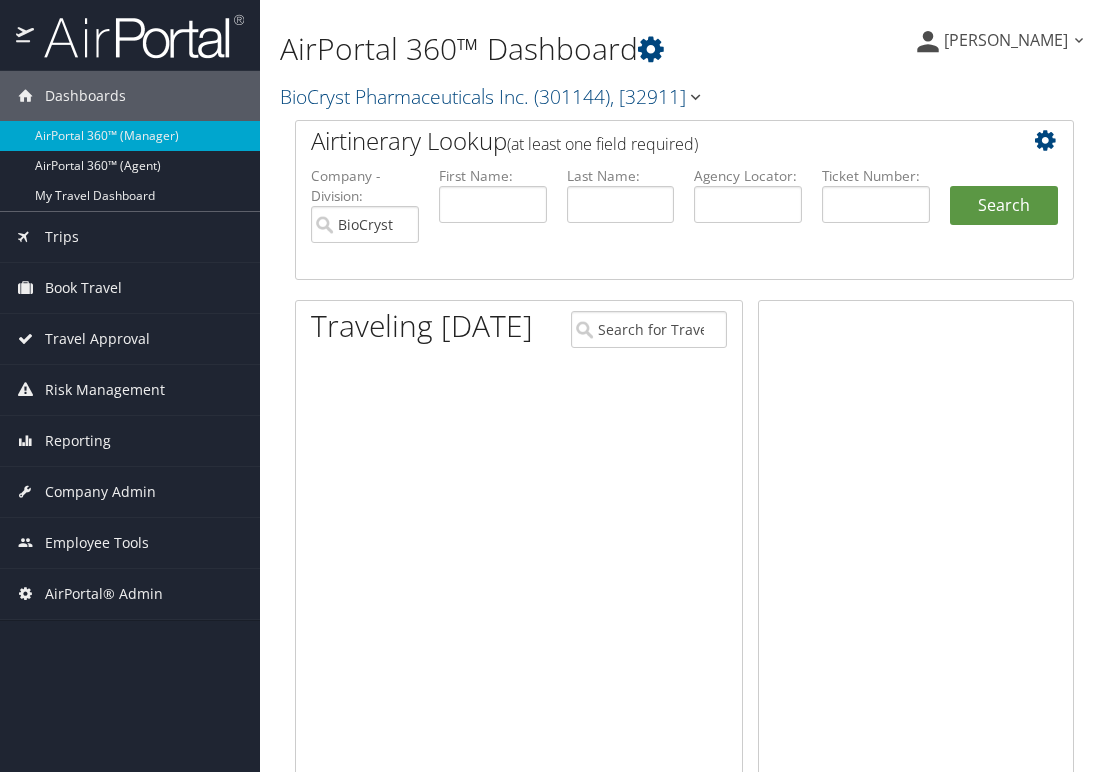 scroll, scrollTop: 0, scrollLeft: 0, axis: both 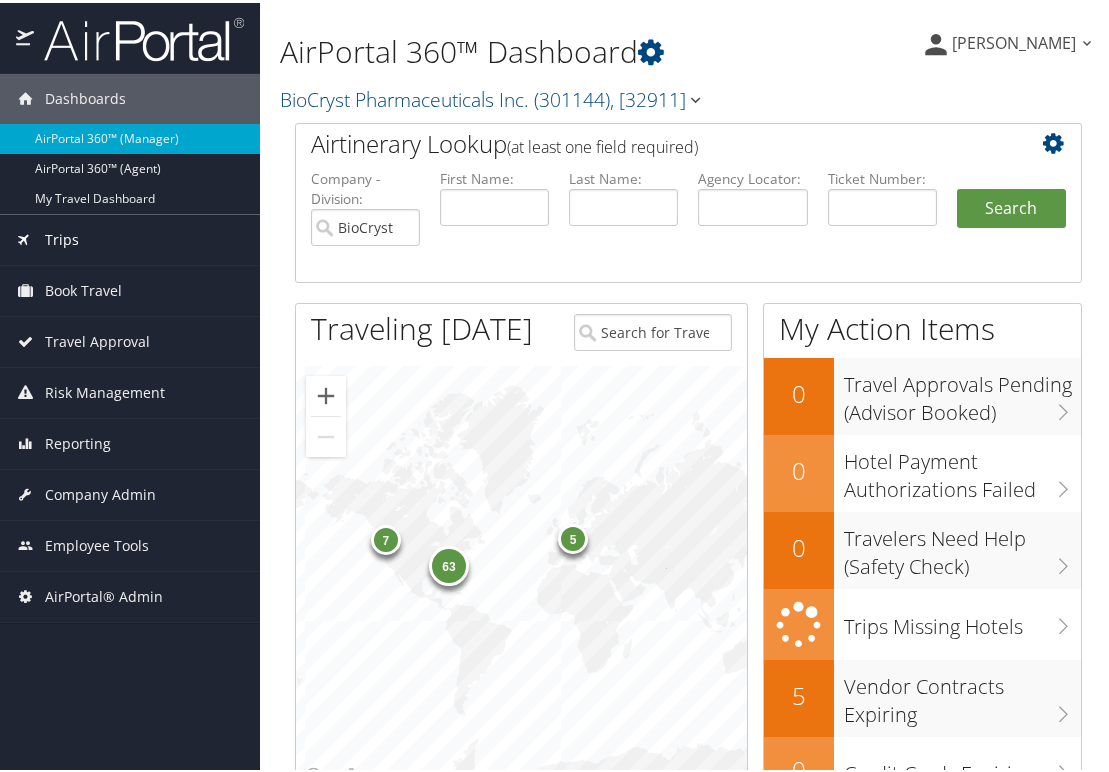 click on "Trips" at bounding box center [62, 237] 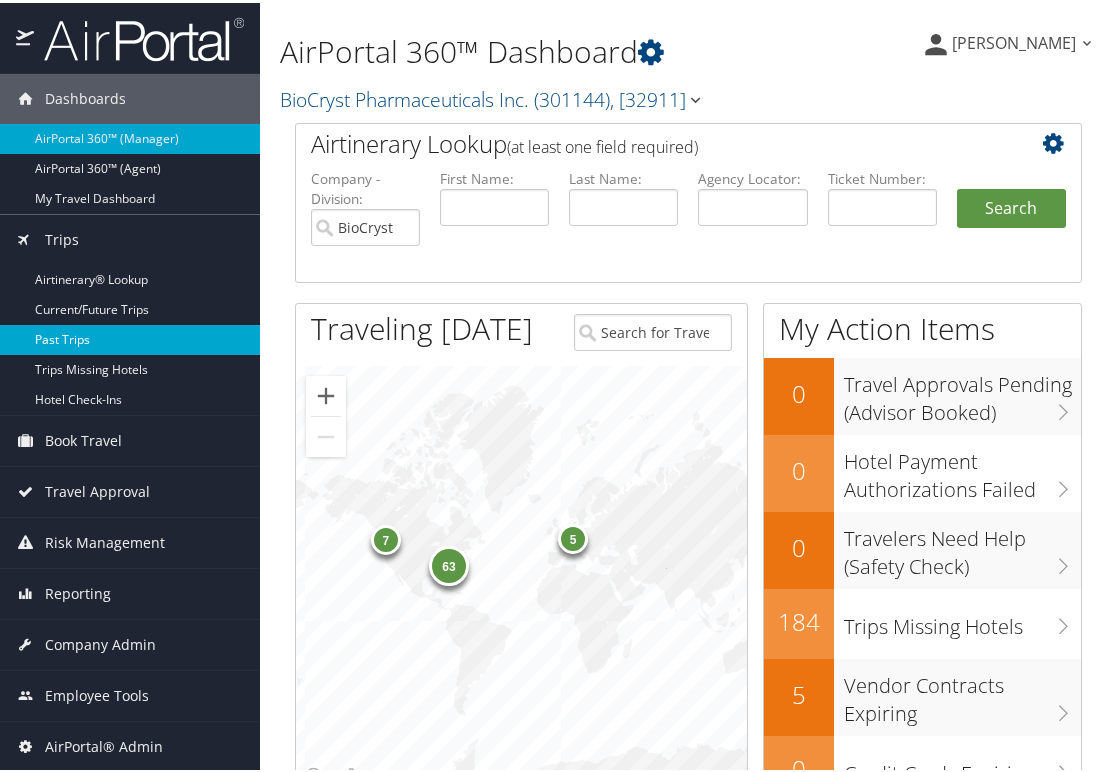 click on "Past Trips" at bounding box center (130, 337) 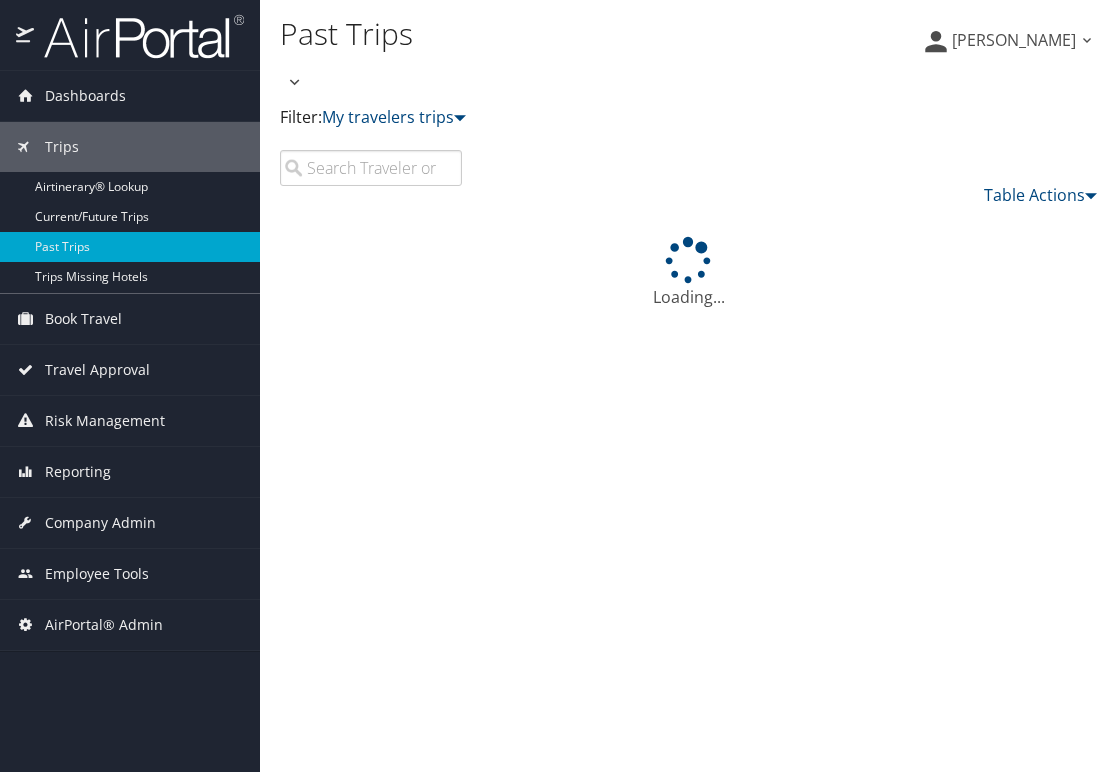 scroll, scrollTop: 0, scrollLeft: 0, axis: both 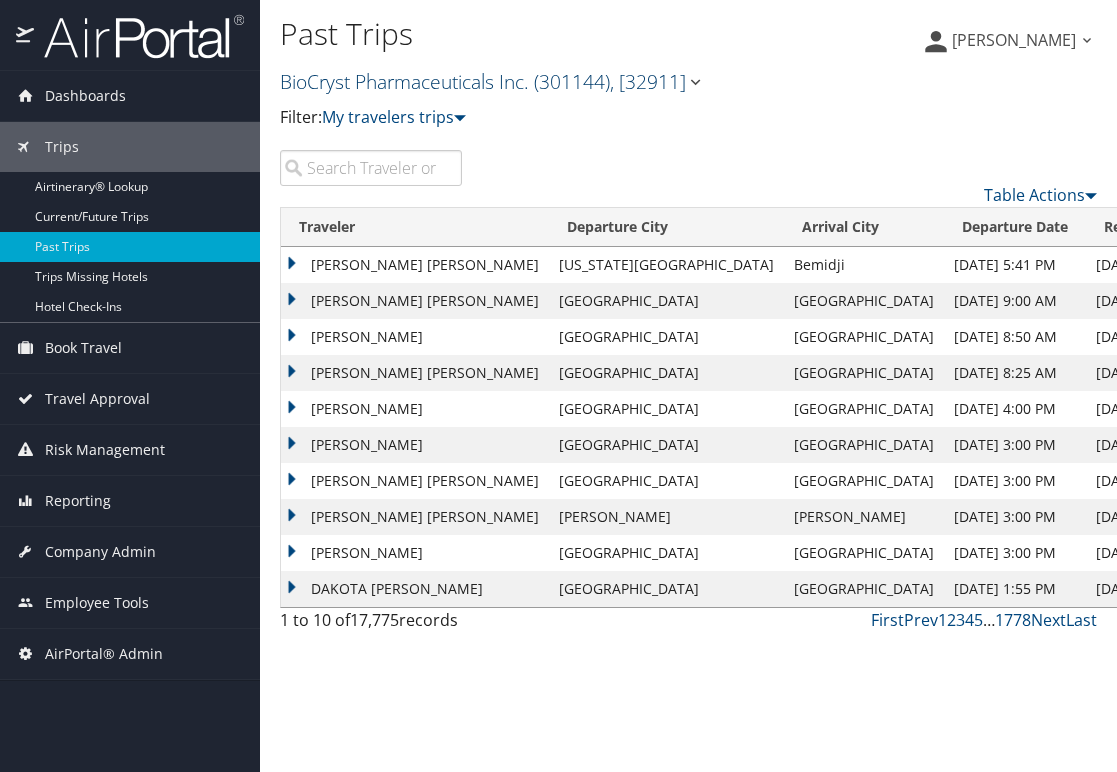 click on "( 301144 )" at bounding box center (572, 81) 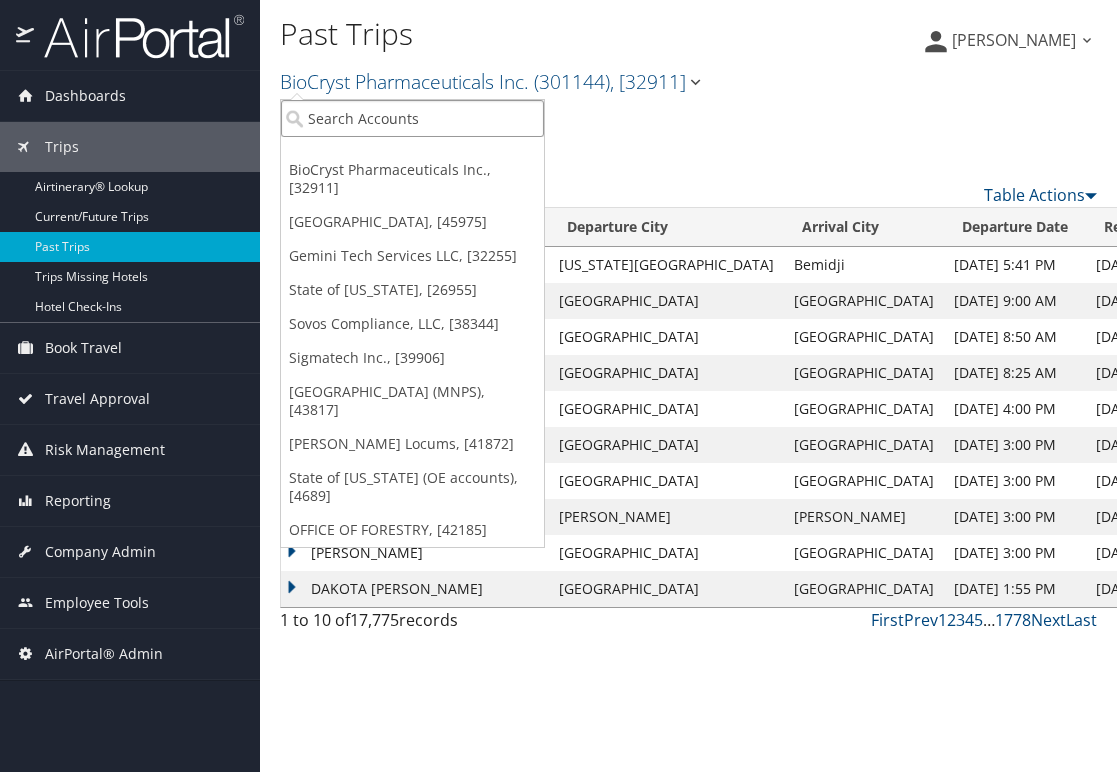 click at bounding box center [412, 118] 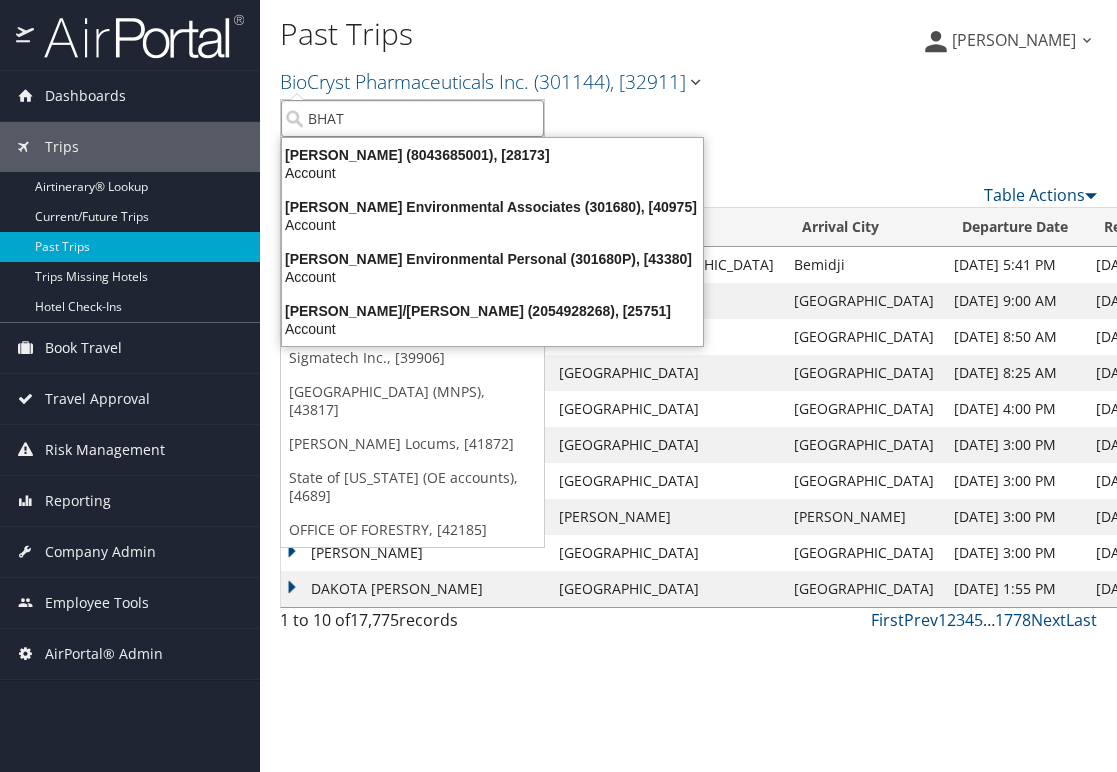 type on "BHATE" 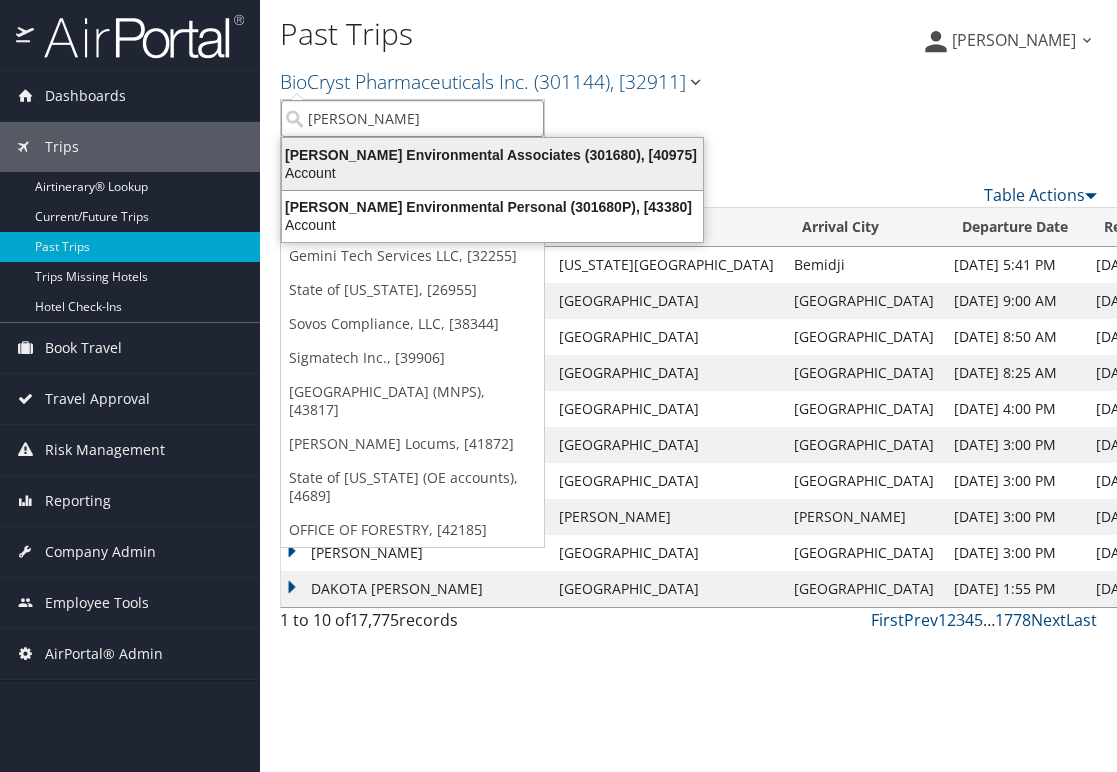 click on "Bhate Environmental Associates (301680), [40975]" at bounding box center [492, 155] 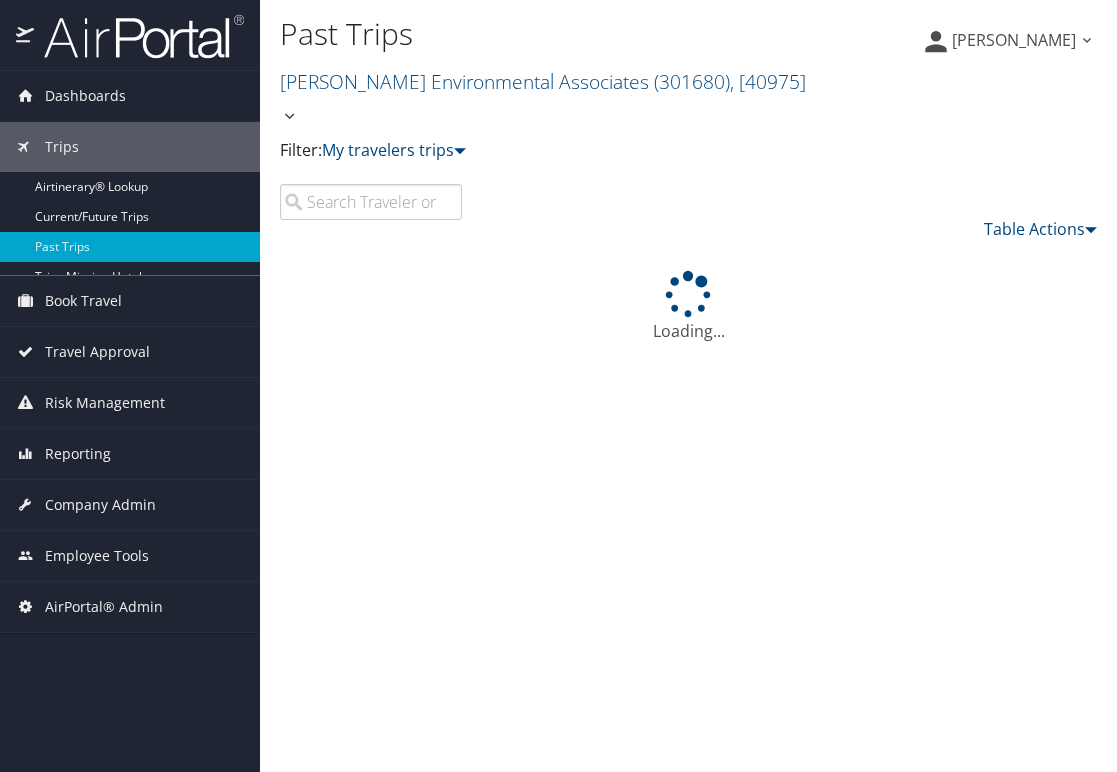scroll, scrollTop: 0, scrollLeft: 0, axis: both 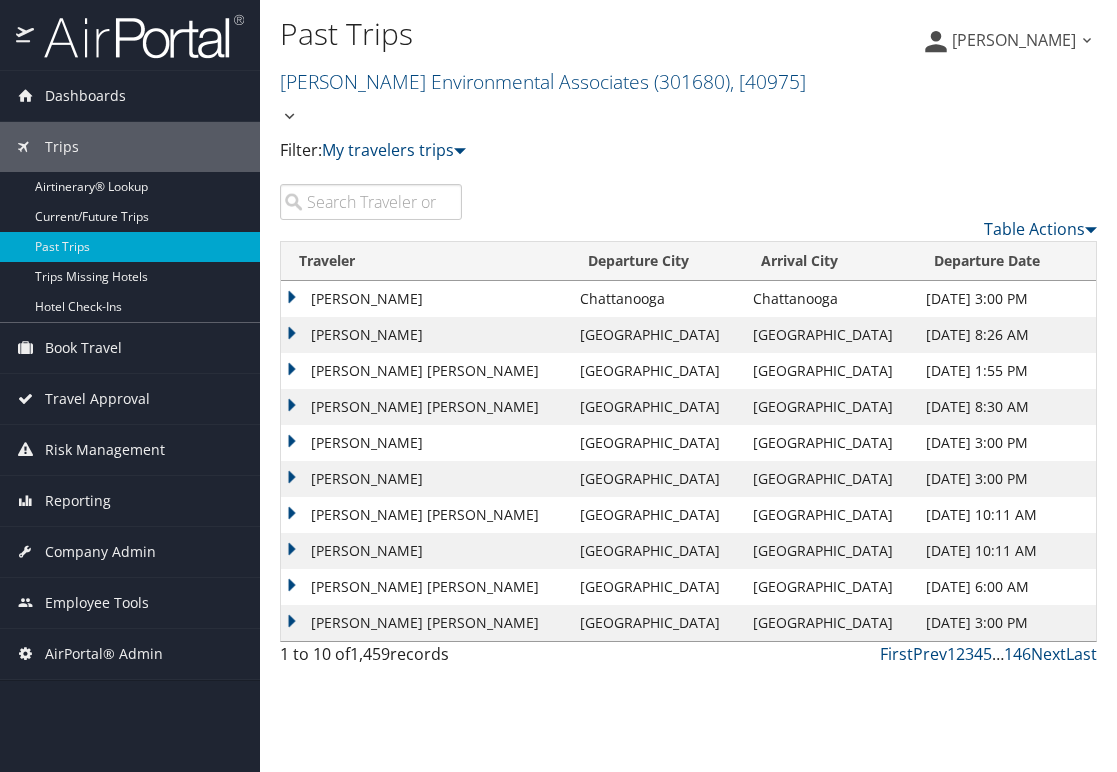 click at bounding box center (371, 202) 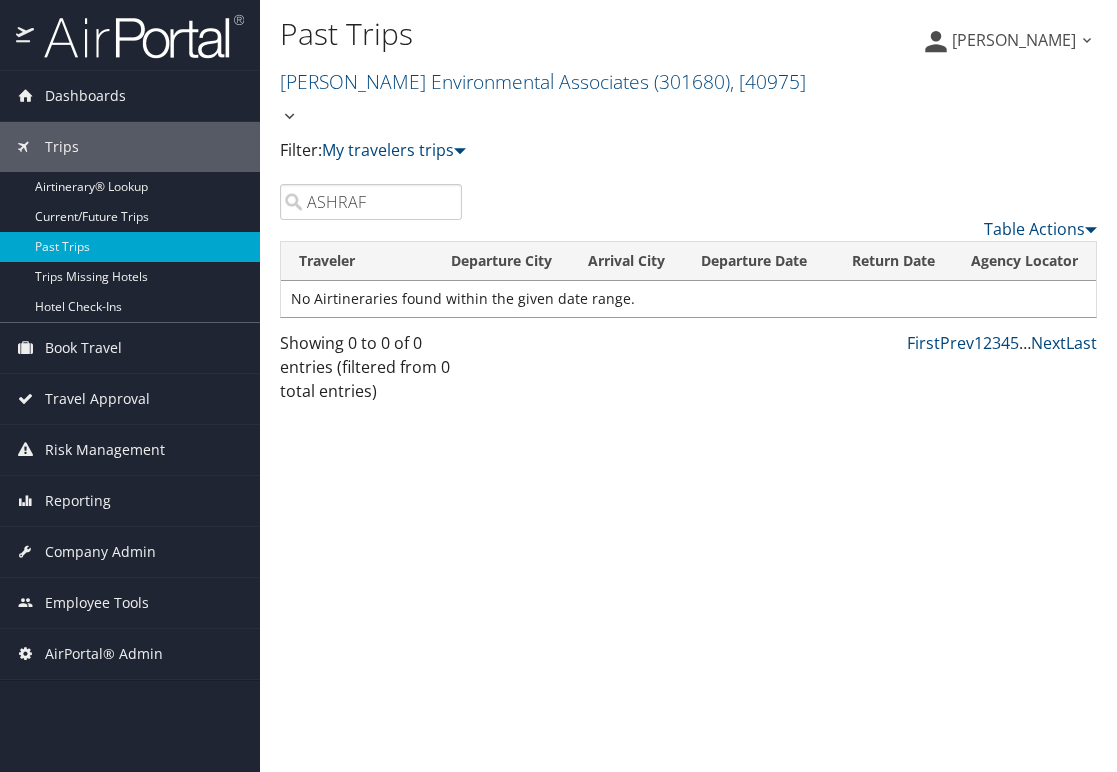 type on "ASHRAF" 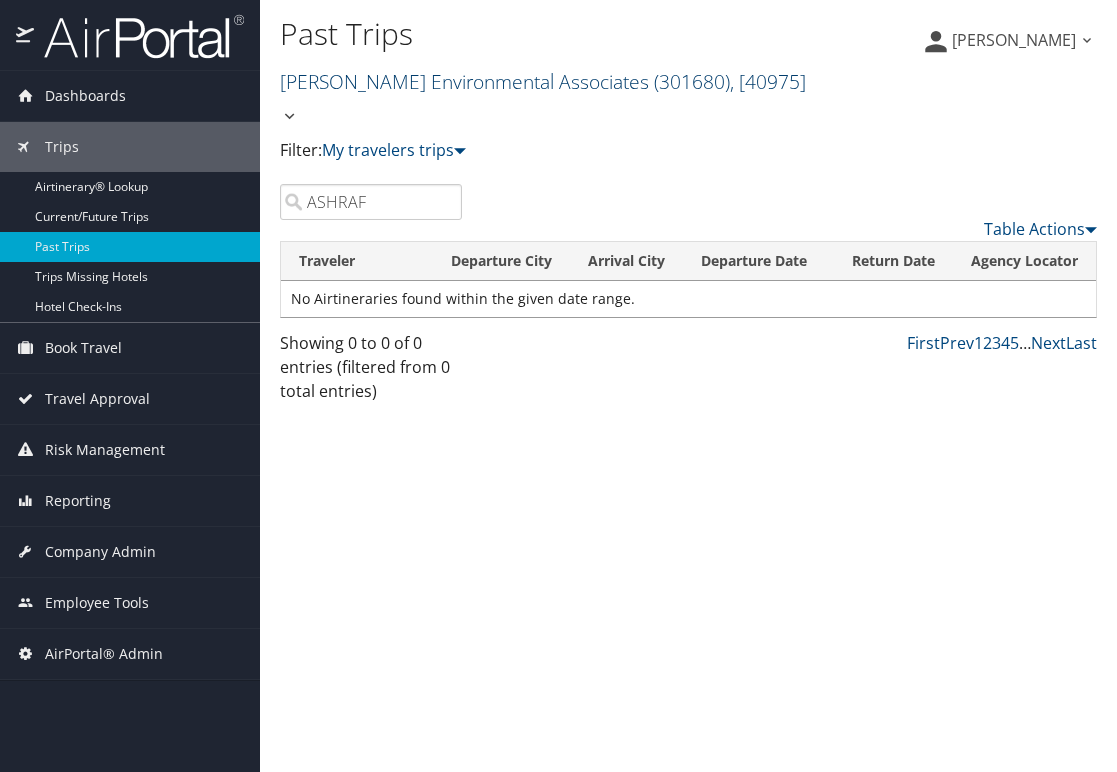 click on "Bhate Environmental Associates   ( 301680 )  , [ 40975 ]" at bounding box center [543, 98] 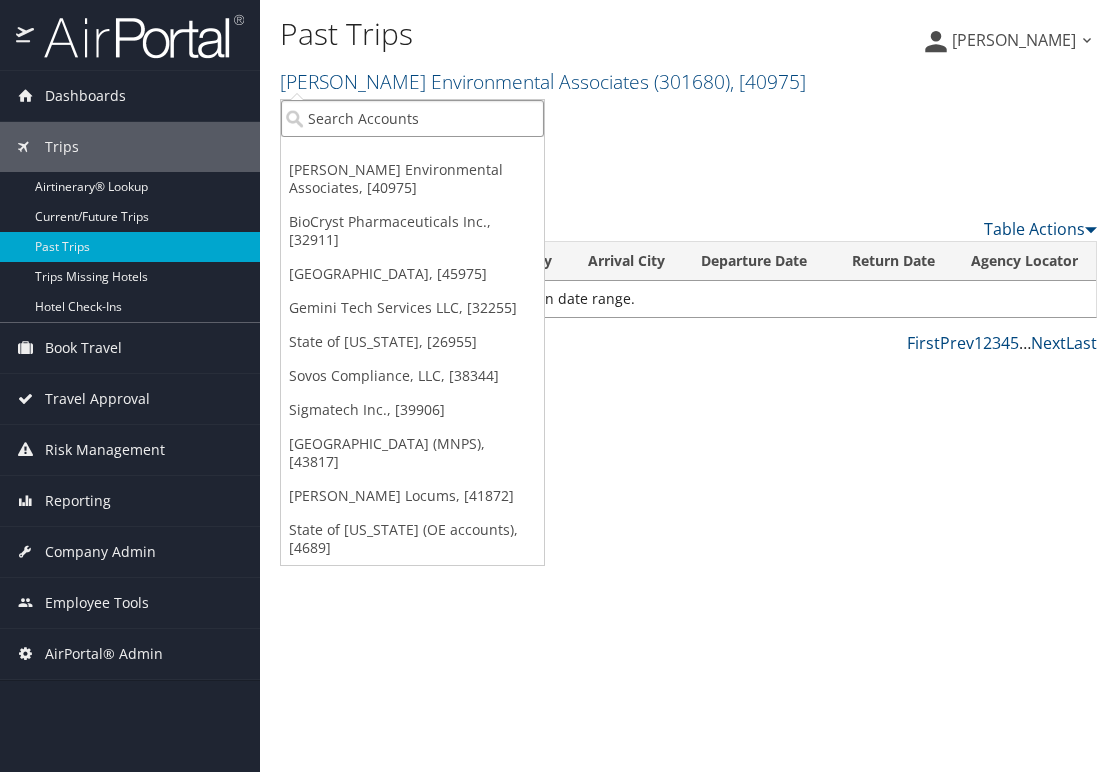 click at bounding box center [412, 118] 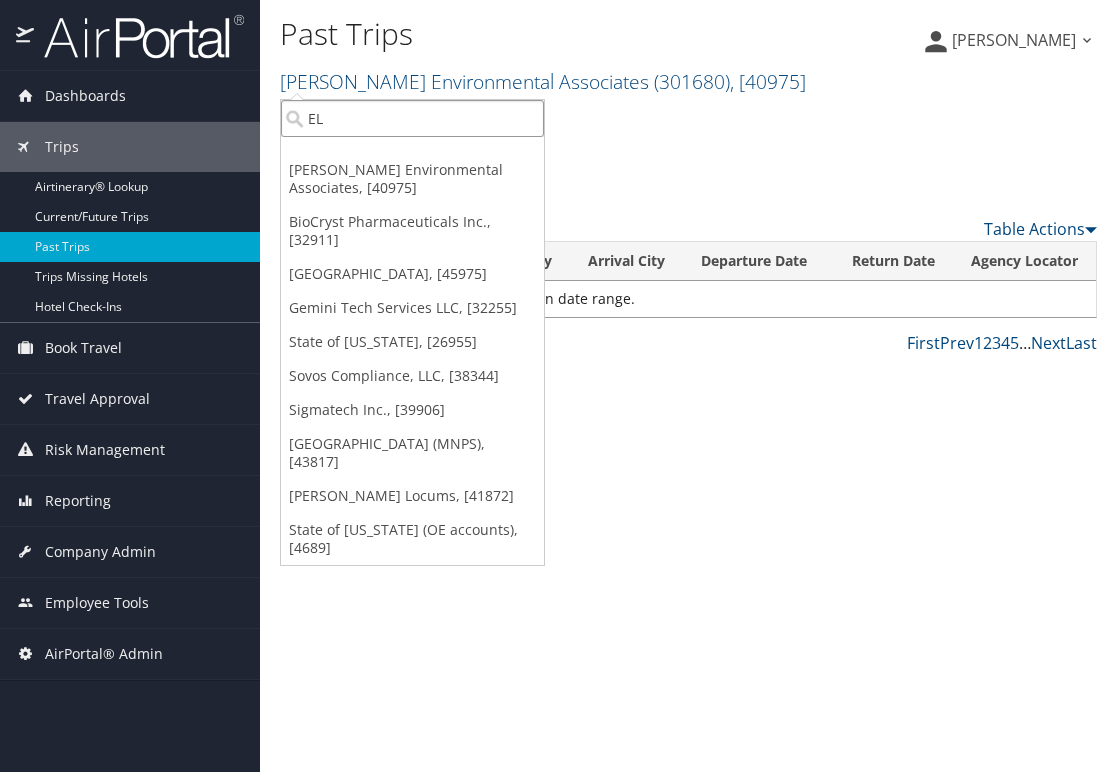 type on "ELI" 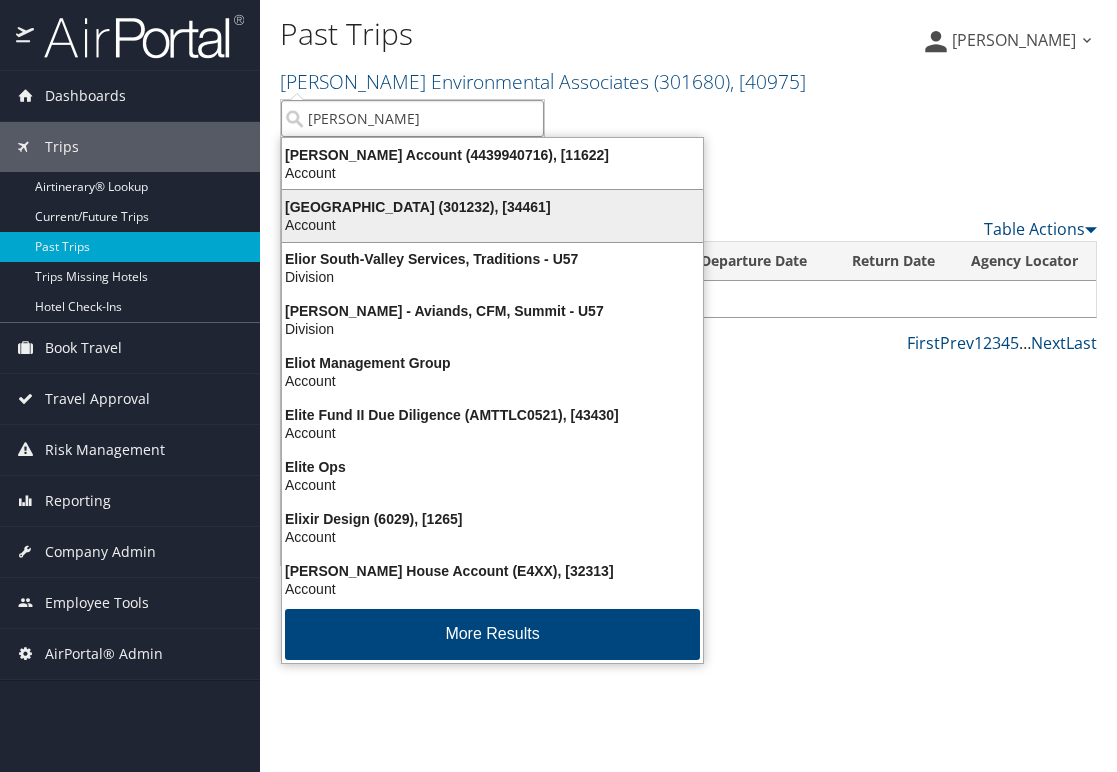 click on "Elior North America  (301232), [34461]" at bounding box center (492, 207) 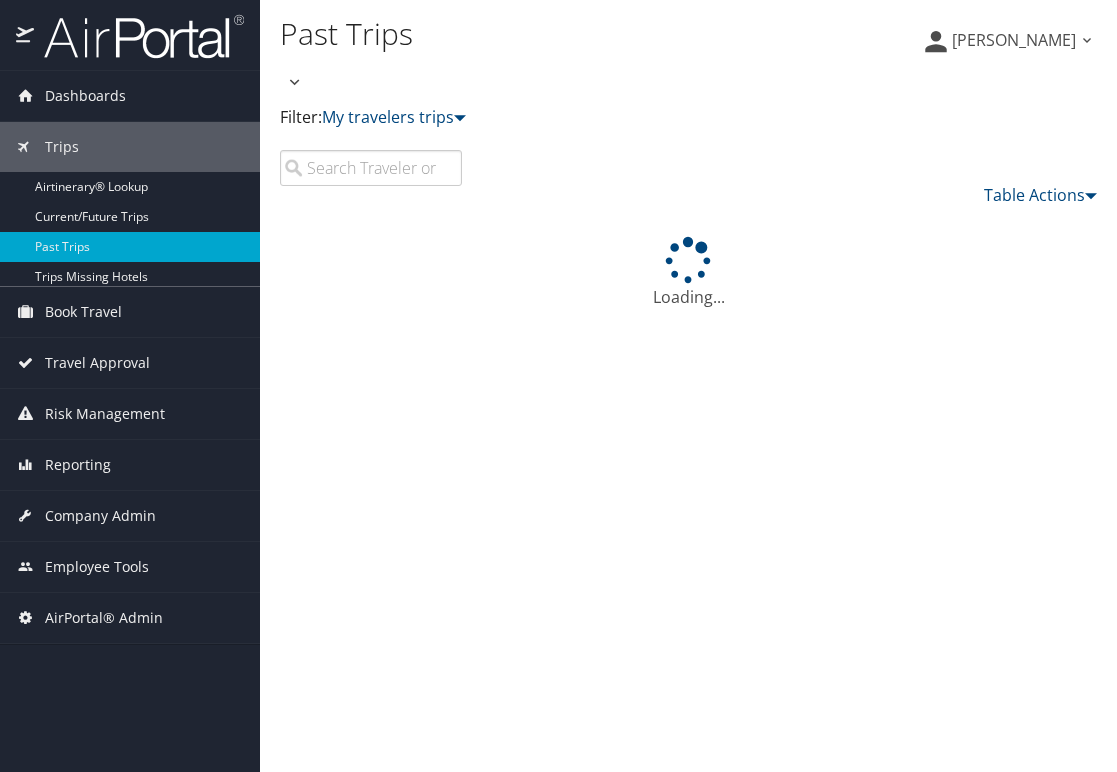scroll, scrollTop: 0, scrollLeft: 0, axis: both 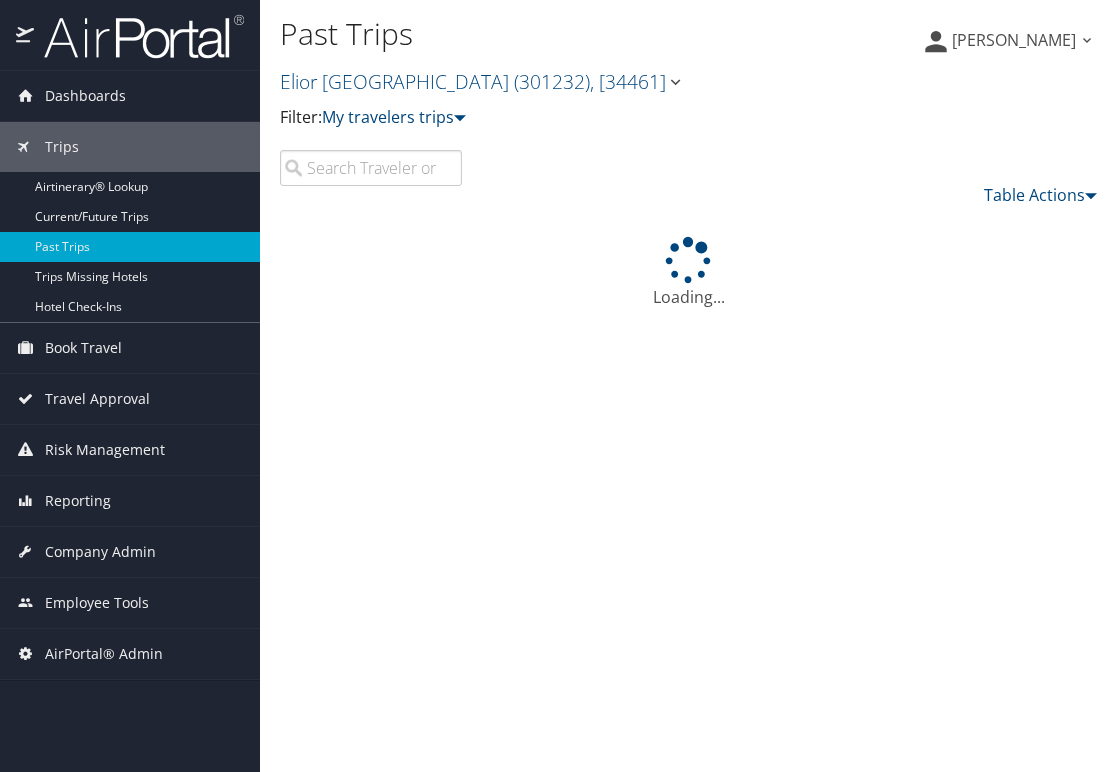 click at bounding box center (371, 168) 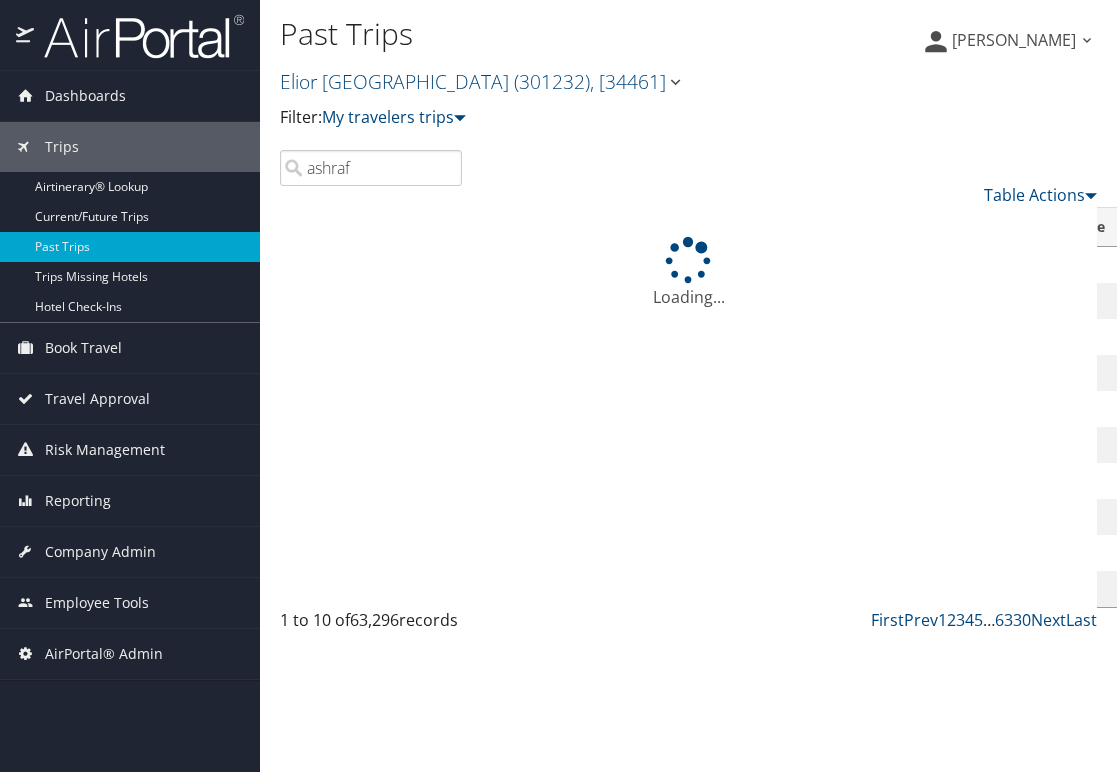 click on "ashraf" at bounding box center [371, 168] 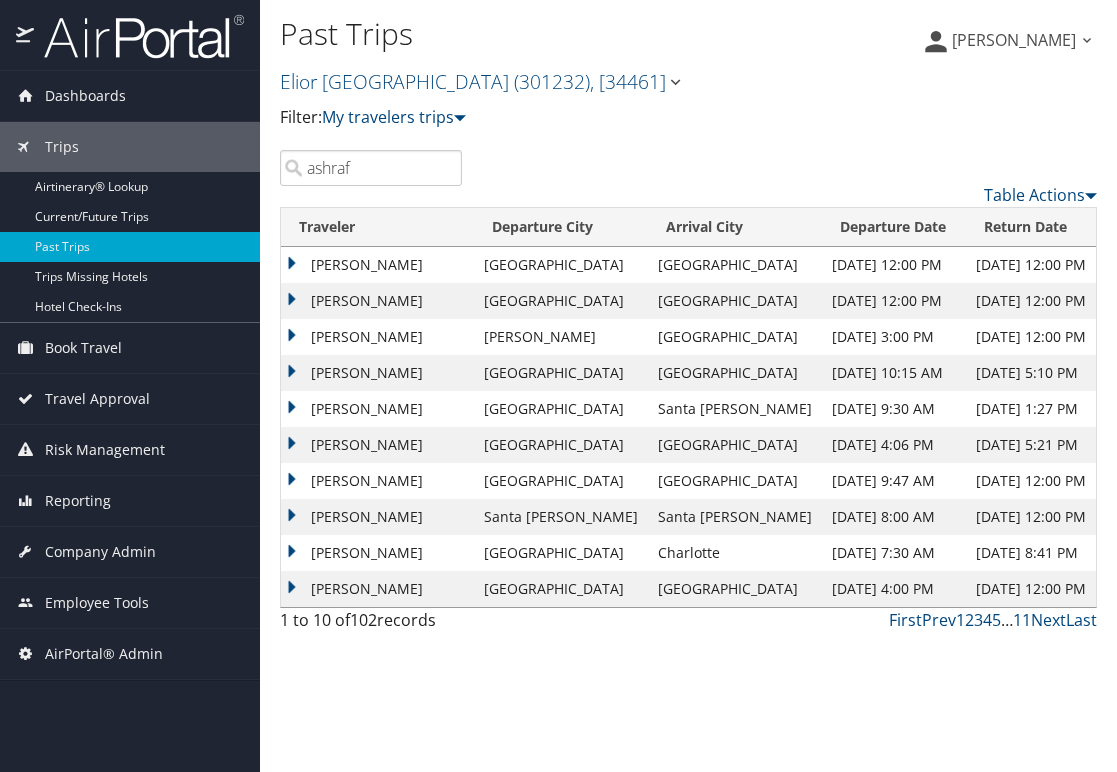 type on "ashraf" 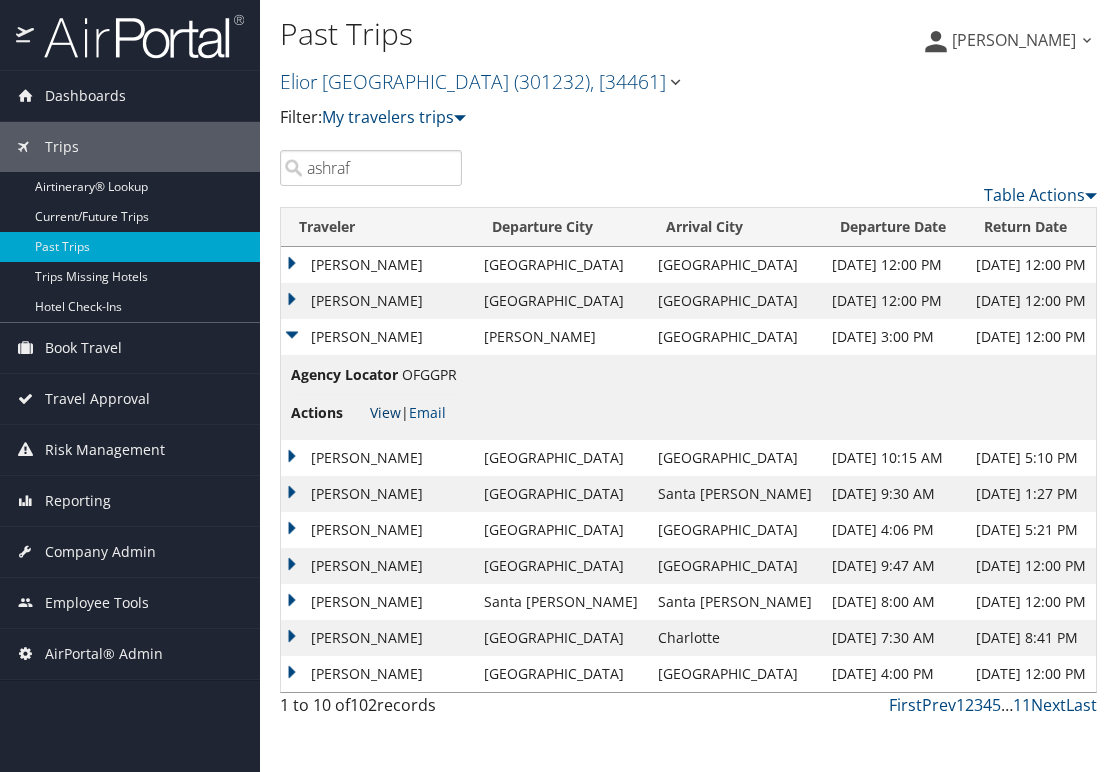 click on "View" at bounding box center (385, 412) 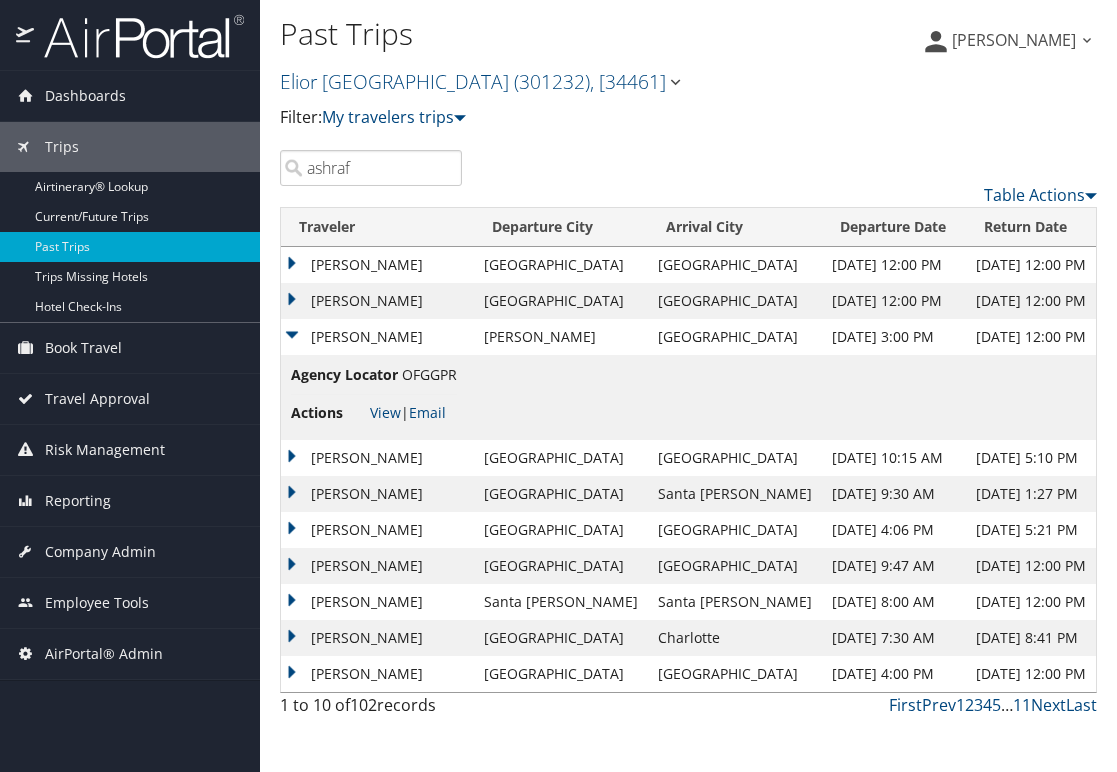 click on "Rosemarie Ashraf" at bounding box center (377, 337) 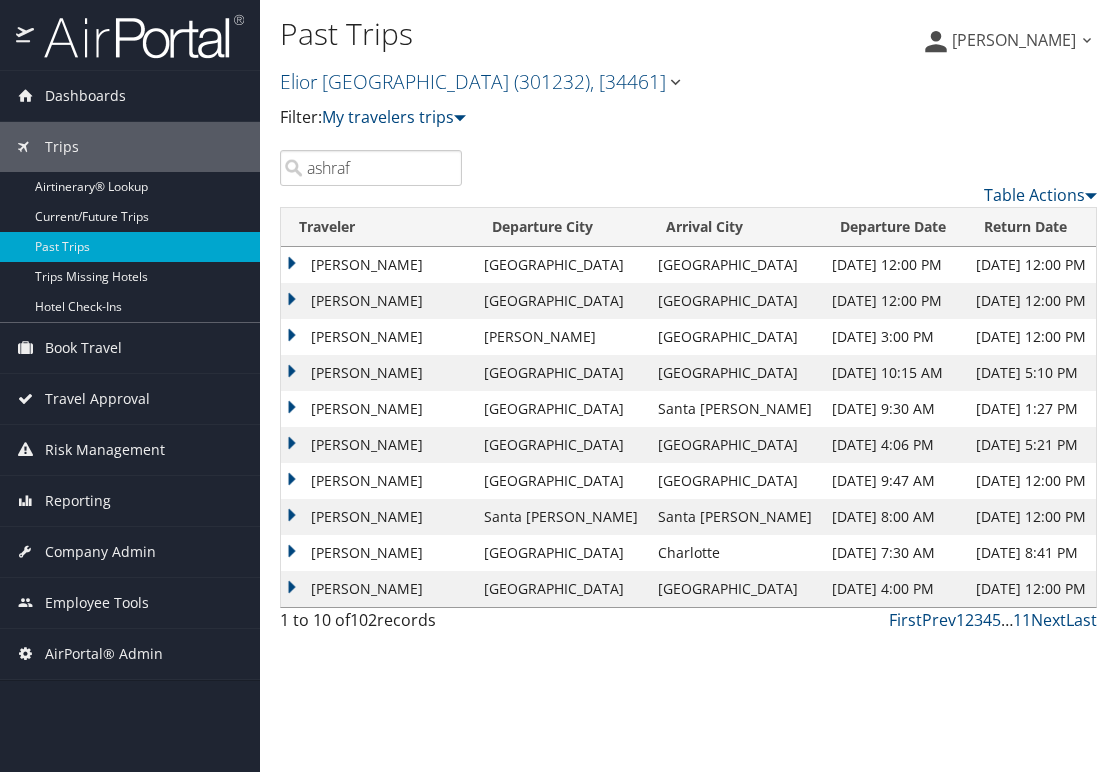 click on "Rosemarie Ashraf" at bounding box center [377, 301] 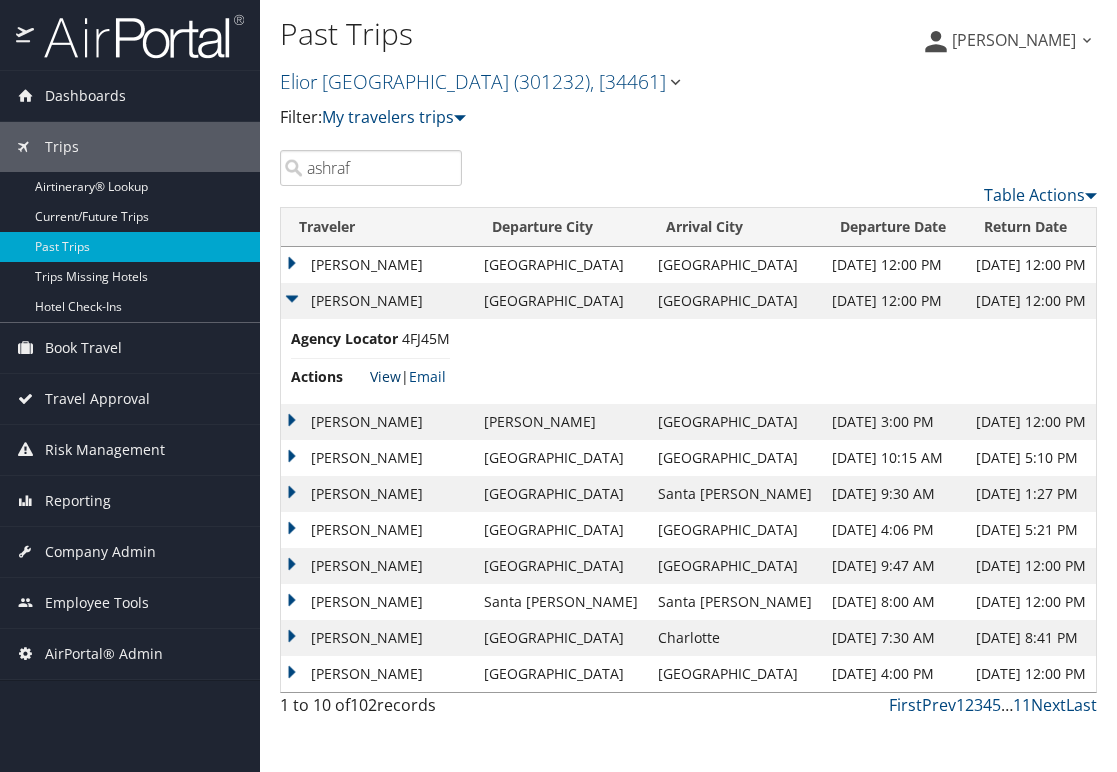 click on "View" at bounding box center (385, 376) 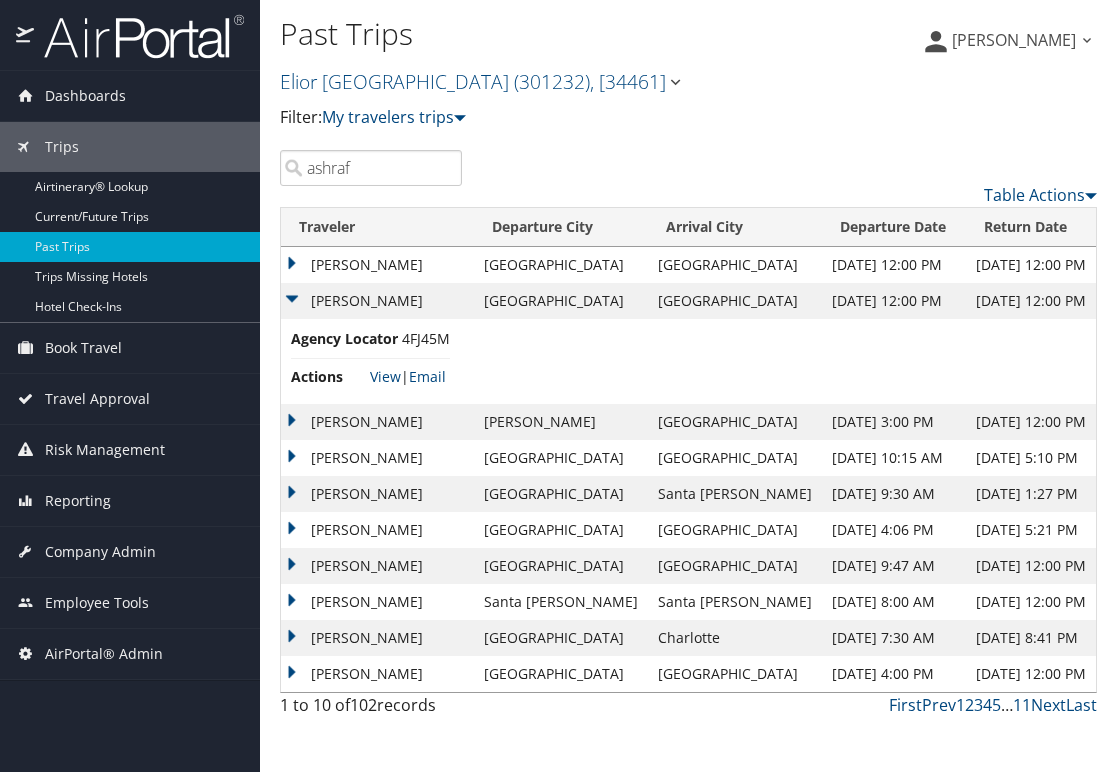 click on "Rosemarie Ashraf" at bounding box center (377, 265) 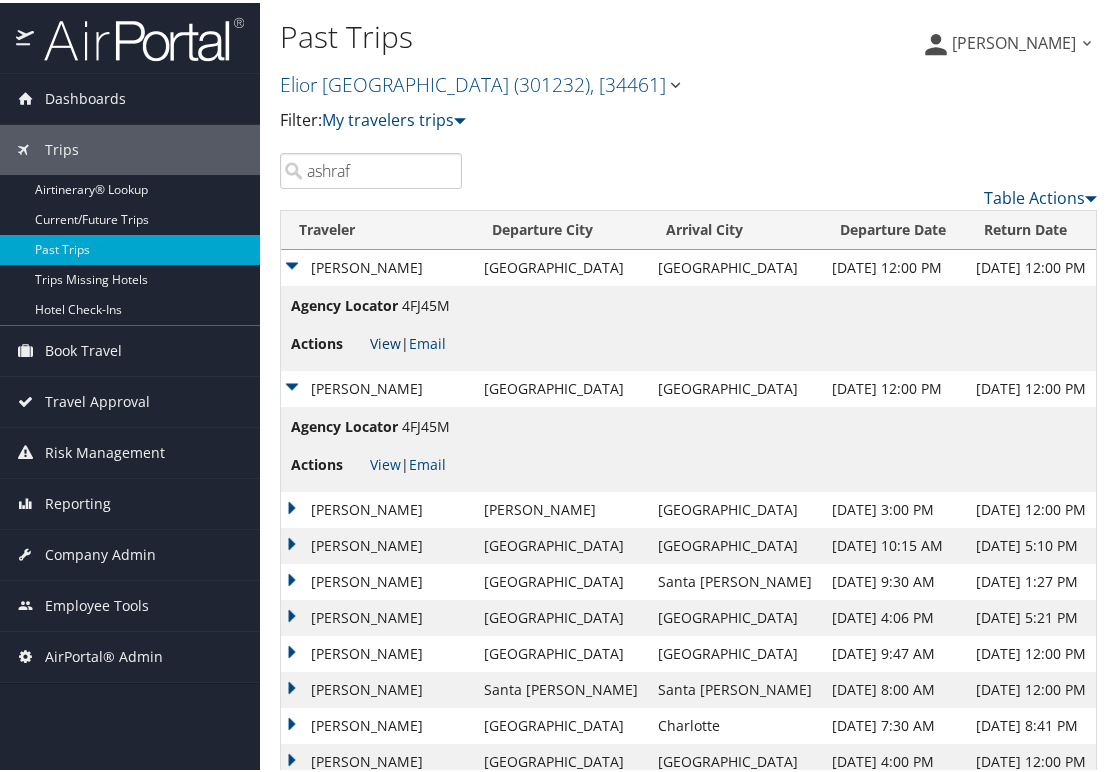 click on "View" at bounding box center (385, 340) 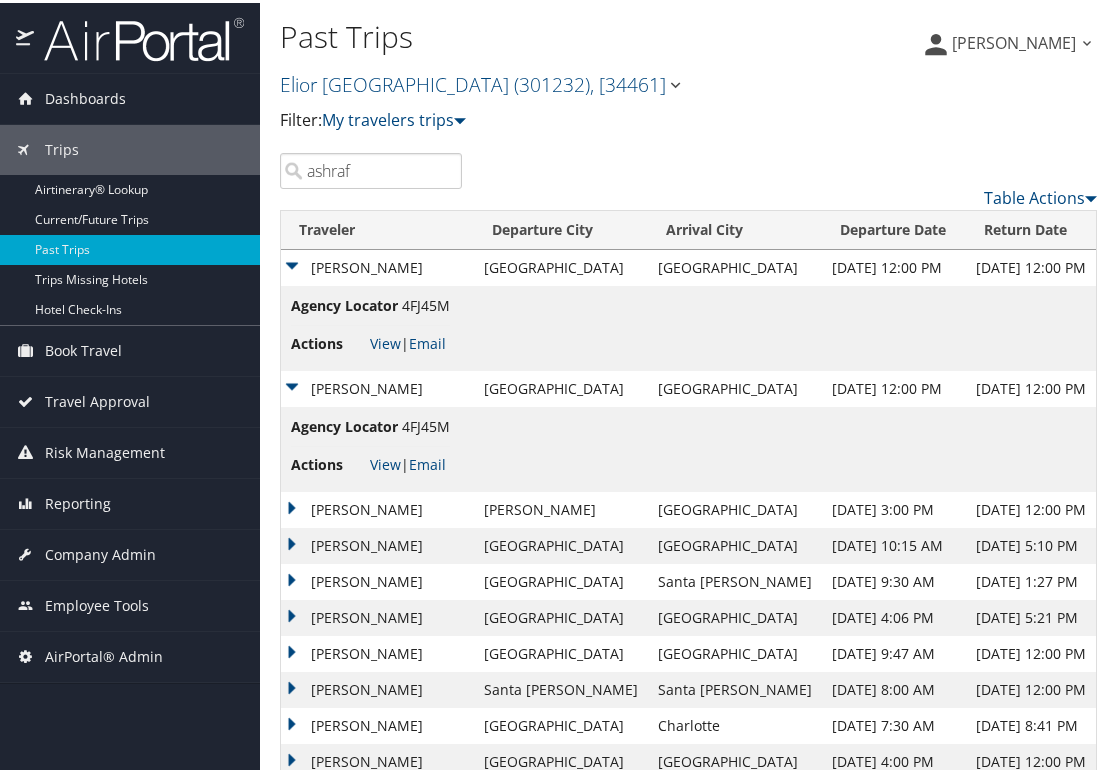 click on "Past Trips" at bounding box center (552, 34) 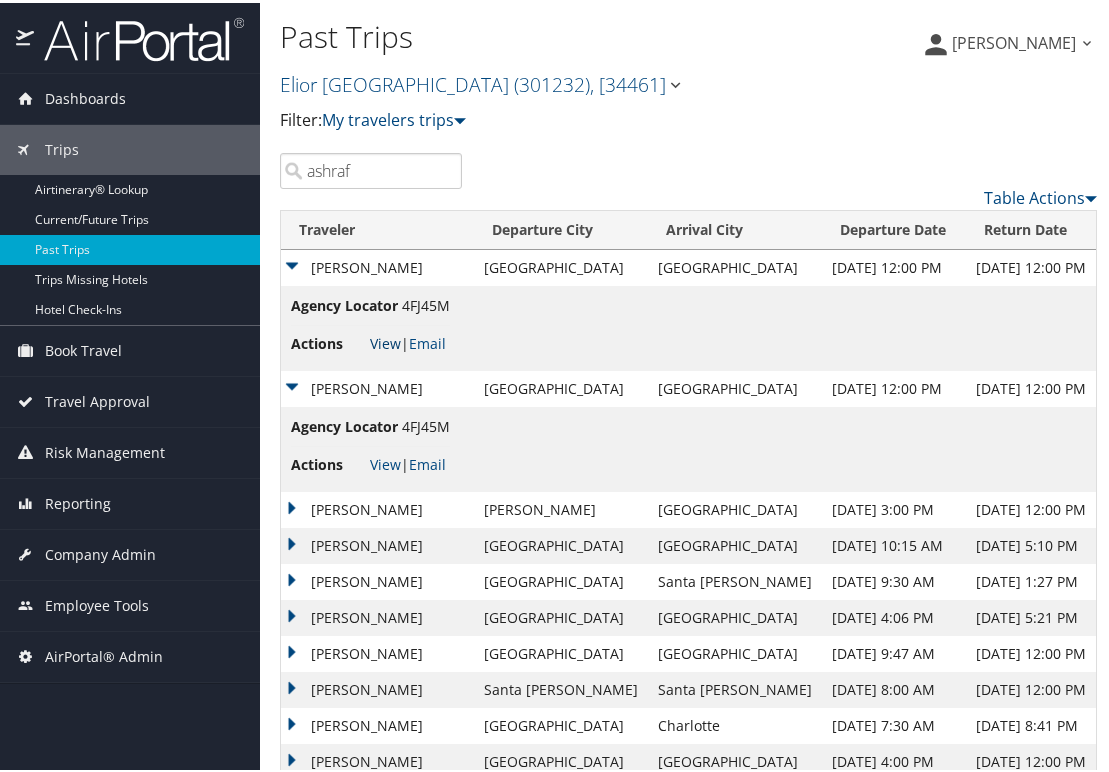 click on "View" at bounding box center (385, 340) 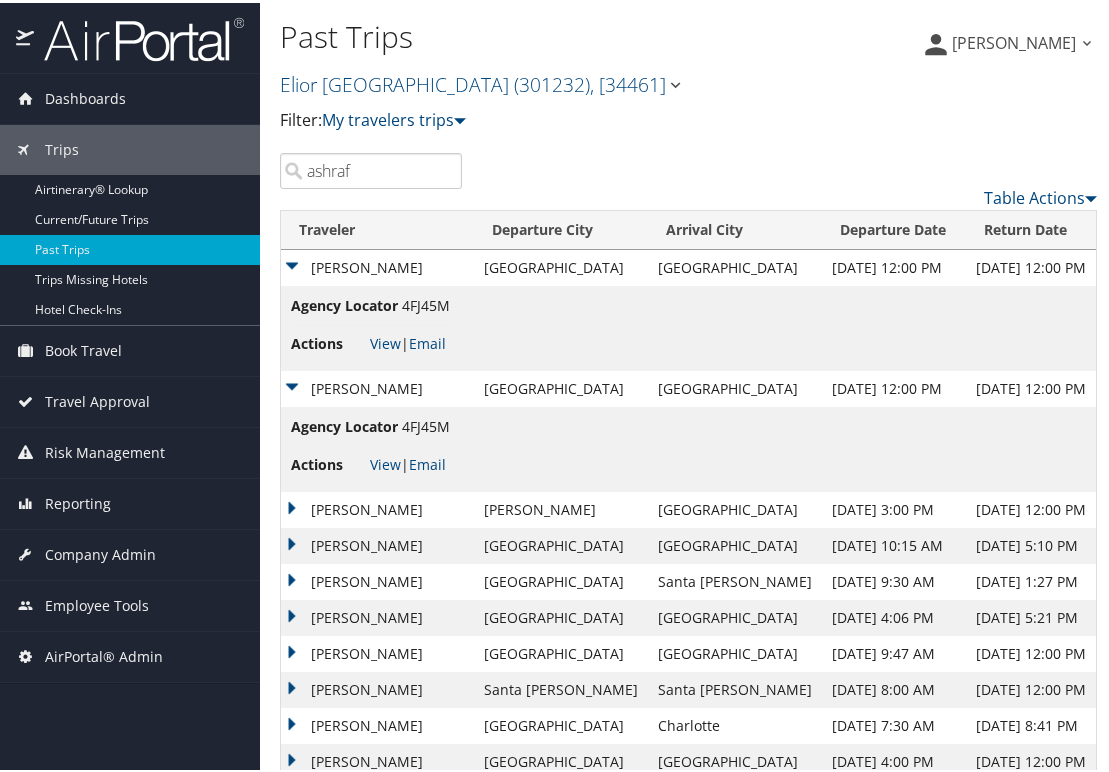 click on "Actions" at bounding box center (328, 341) 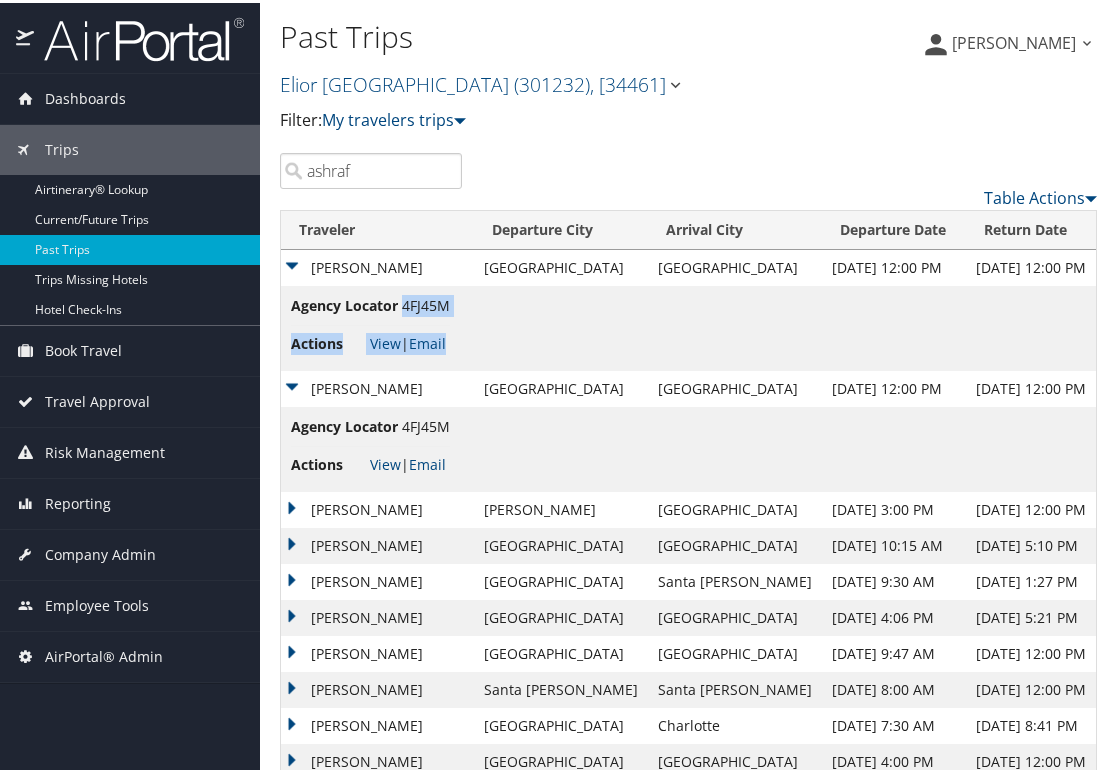 drag, startPoint x: 465, startPoint y: 304, endPoint x: 404, endPoint y: 305, distance: 61.008198 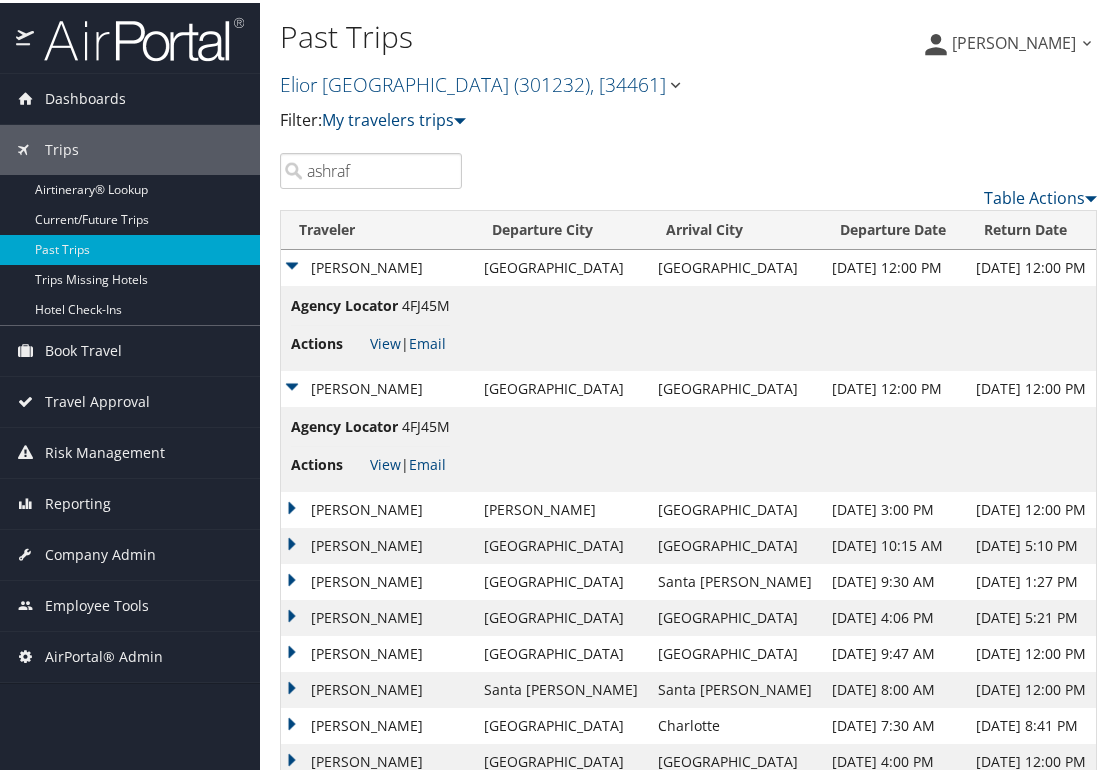 click on "Past Trips
Elior North America    ( 301232 )  , [ 34461 ]    Elior North America      Bhate Environmental Associates     BioCryst Pharmaceuticals Inc.     Temple University     Gemini Tech Services LLC     State of Colorado     Sovos Compliance, LLC     Sigmatech Inc.     Metropolitan Nashville Public Schools (MNPS)     Hayes Locums
Elior North America , [34461]
Bhate Environmental Associates, [40975]
BioCryst Pharmaceuticals Inc., [32911]
Temple University, [45975]
Gemini Tech Services LLC, [32255]
State of Colorado, [26955]
Sovos Compliance, LLC, [38344]
Sigmatech Inc., [39906]
Metropolitan Nashville Public Schools (MNPS), [43817]" at bounding box center (688, 406) 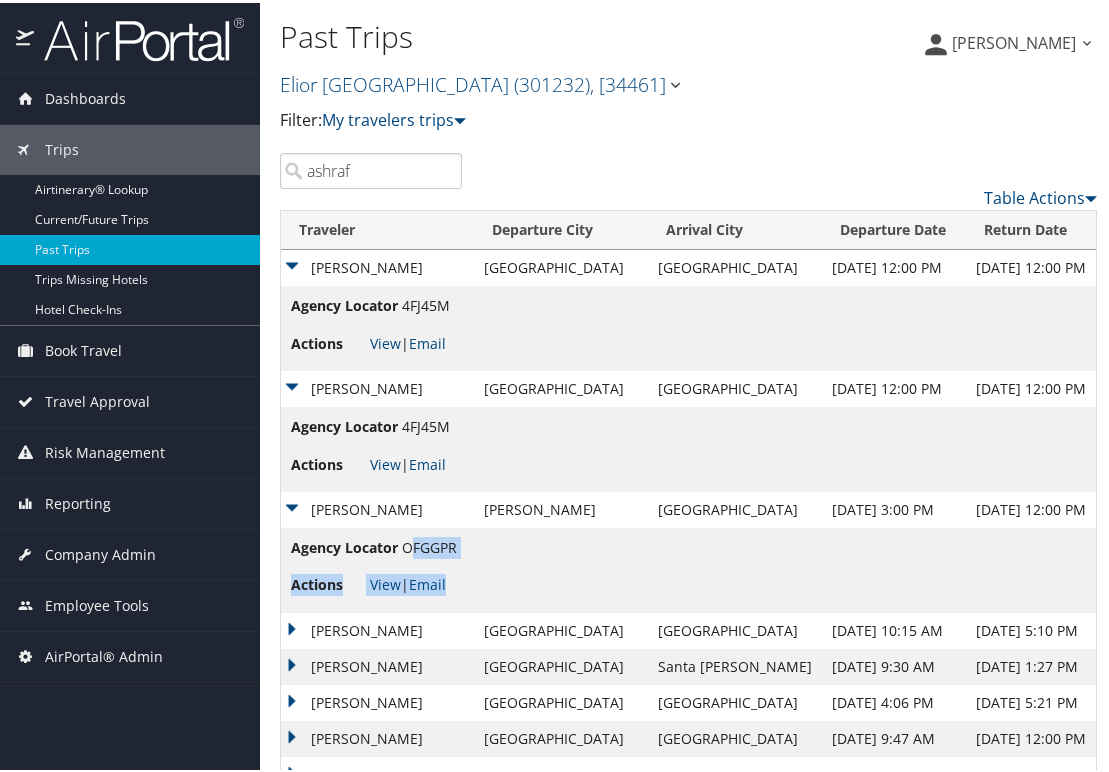drag, startPoint x: 463, startPoint y: 544, endPoint x: 408, endPoint y: 550, distance: 55.326305 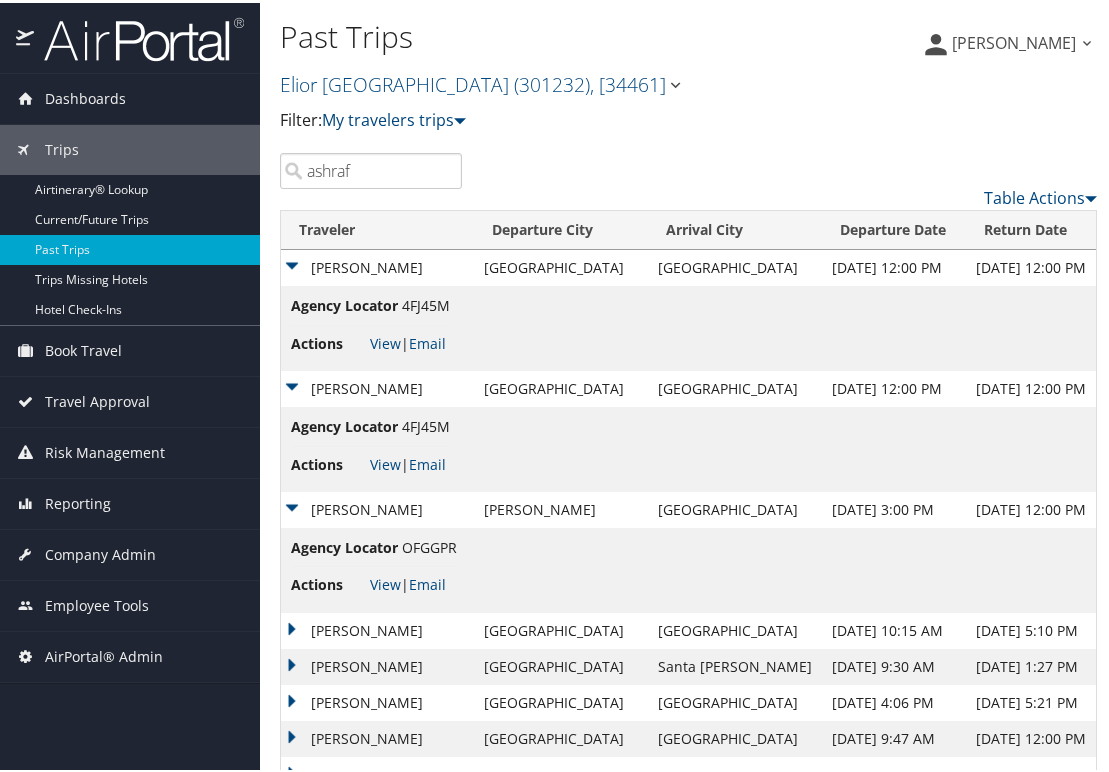 click on "Agency Locator   OFGGPR Actions   View  |  Email" at bounding box center (688, 567) 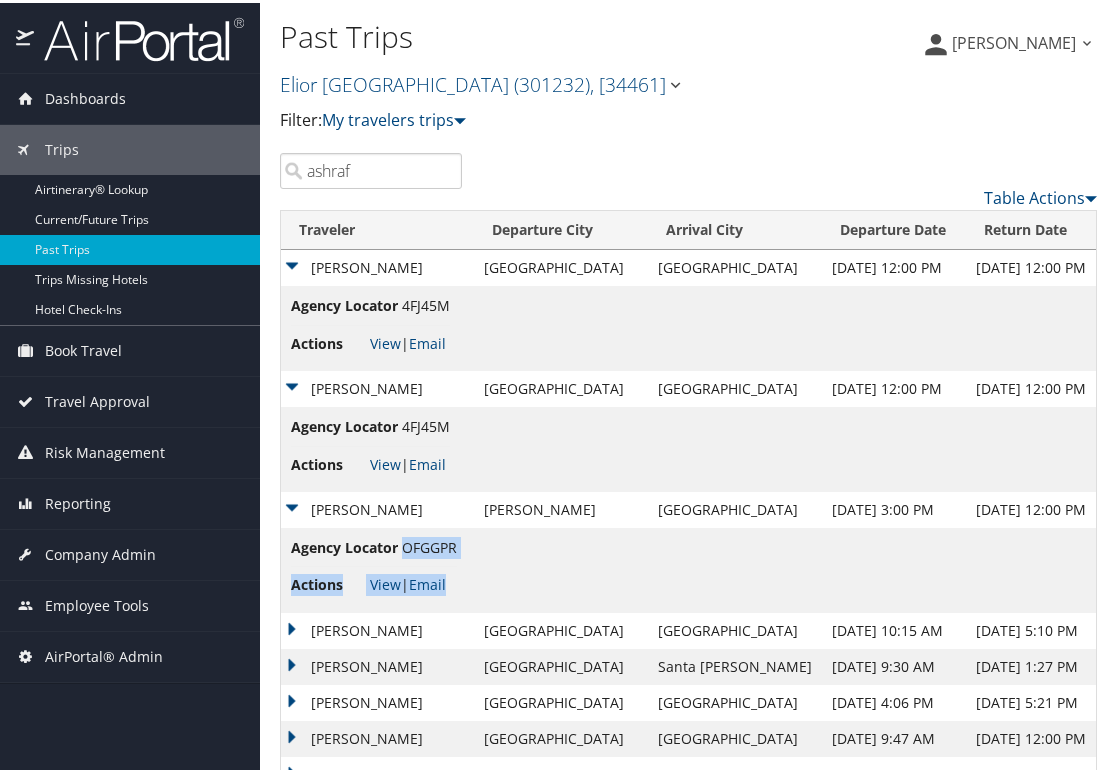 drag, startPoint x: 463, startPoint y: 547, endPoint x: 404, endPoint y: 546, distance: 59.008472 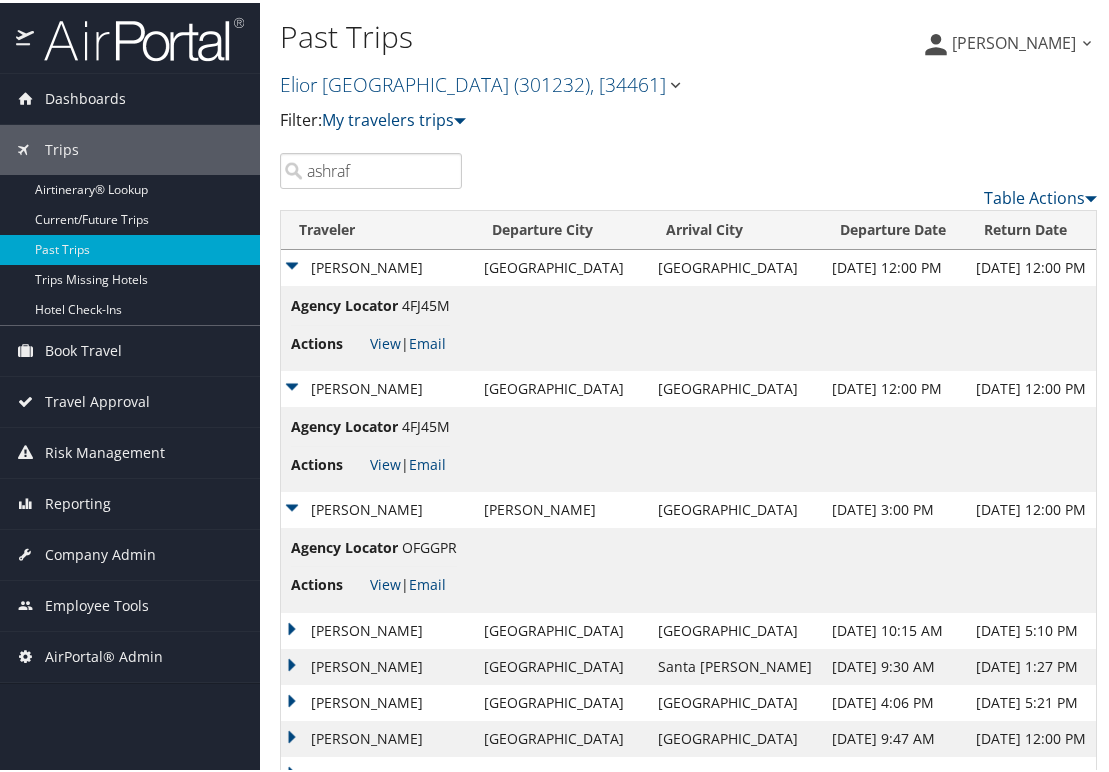 drag, startPoint x: 572, startPoint y: 545, endPoint x: 1082, endPoint y: 578, distance: 511.06653 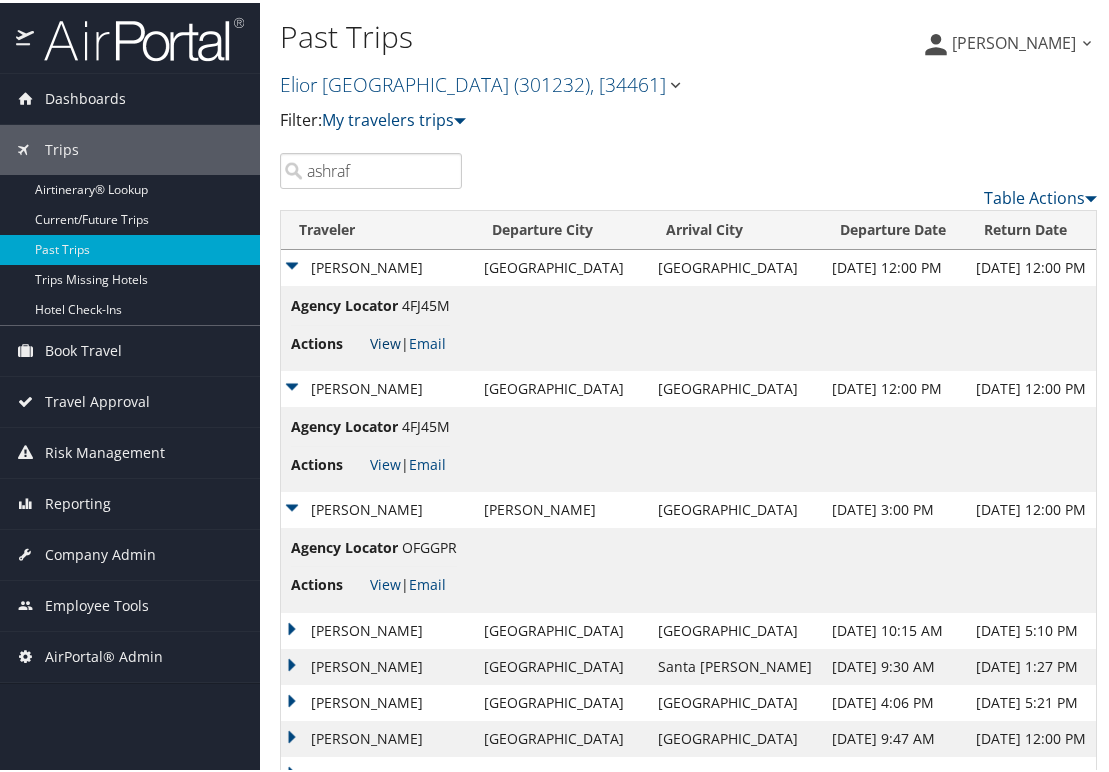 click on "View" at bounding box center [385, 340] 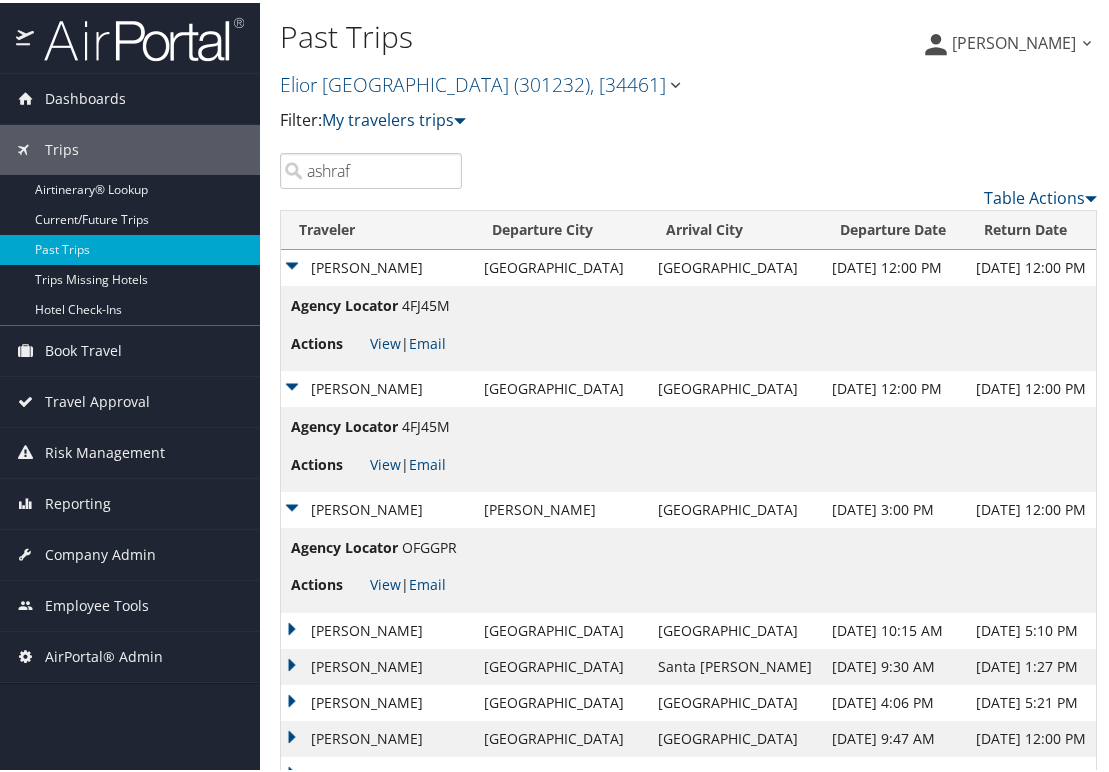 click on "4FJ45M" at bounding box center (426, 302) 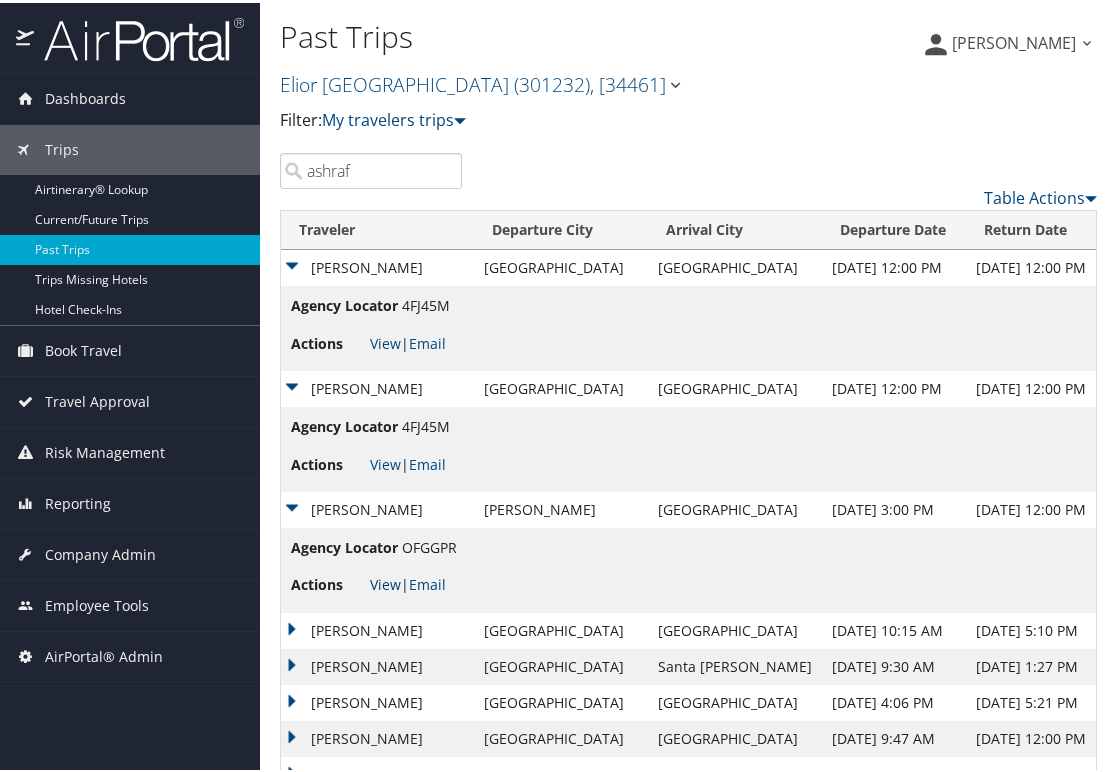 click on "View" at bounding box center (385, 581) 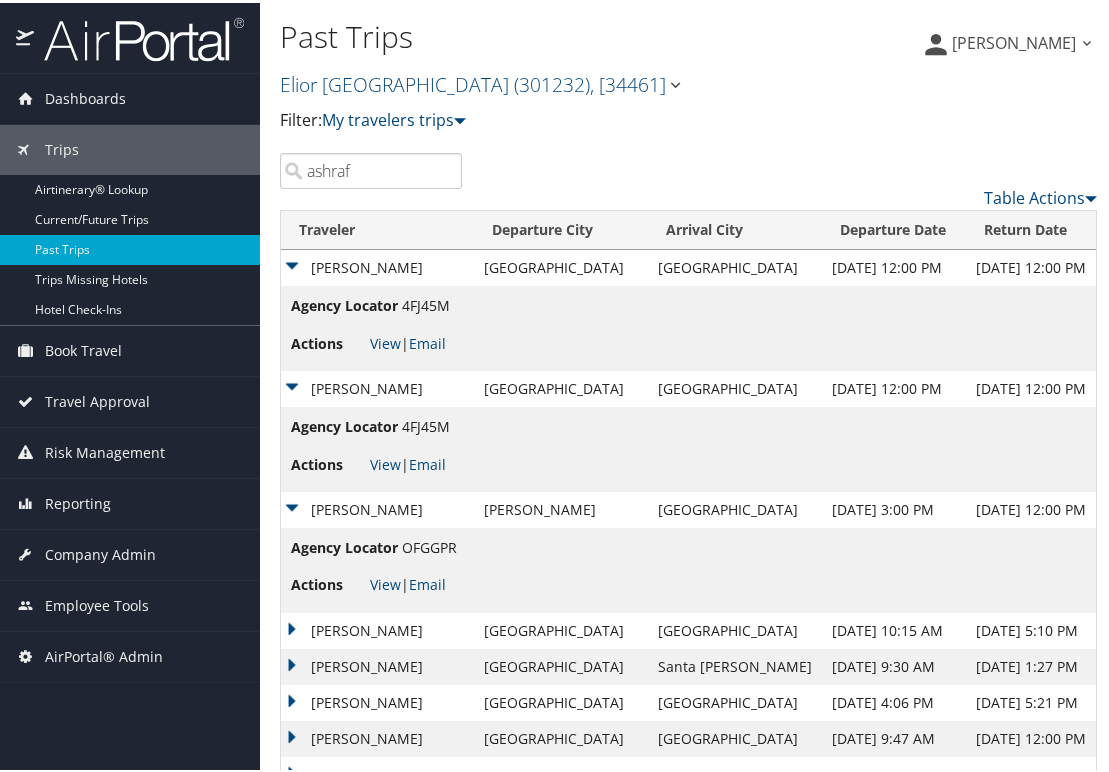 click on "Rosemarie Ashraf" at bounding box center [377, 507] 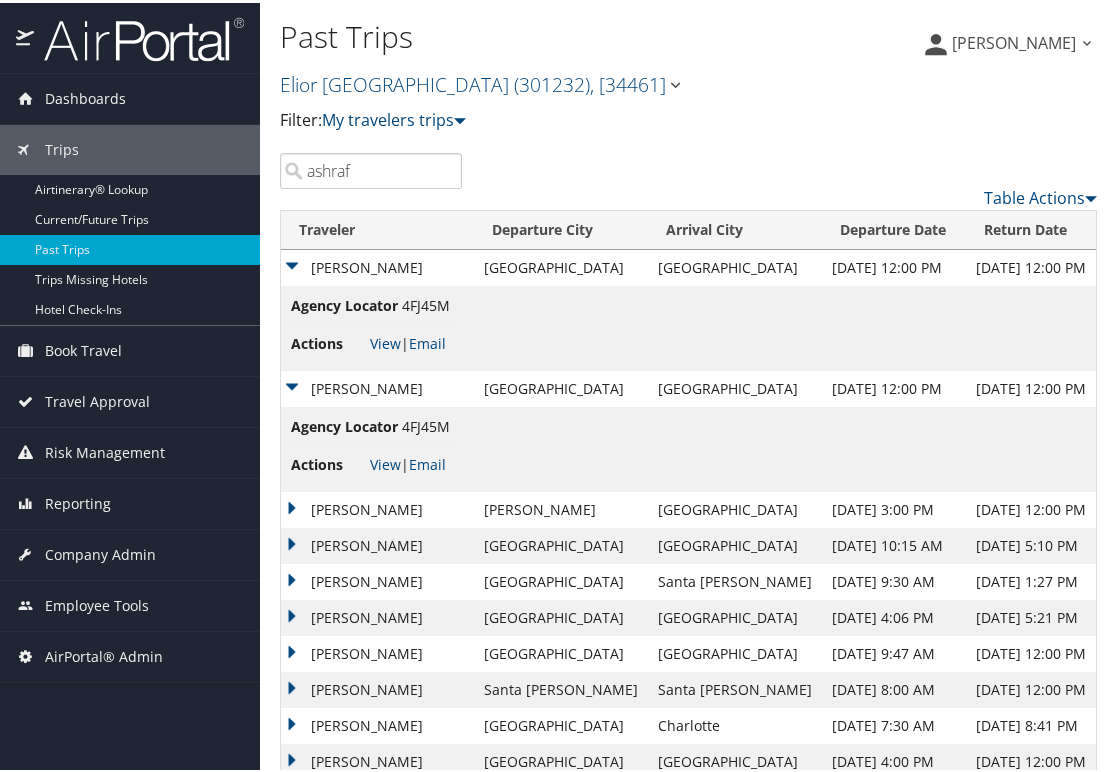 click on "Rosemarie Ashraf" at bounding box center [377, 386] 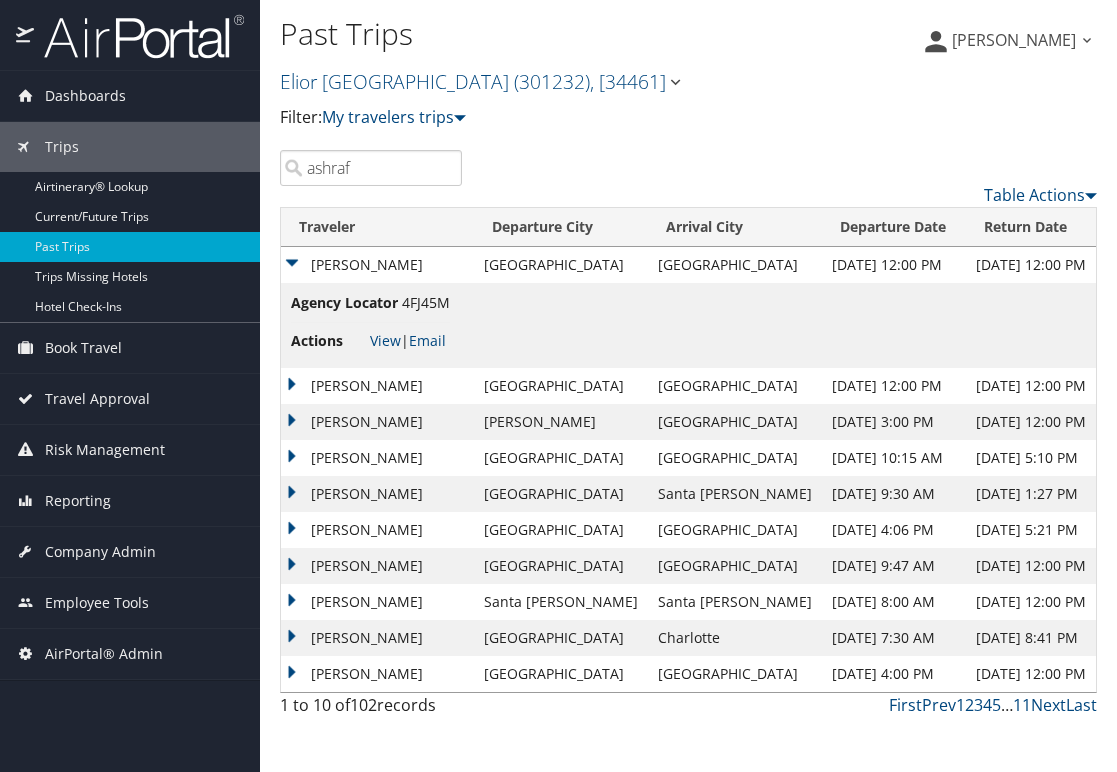 click on "Rosemarie Ashraf" at bounding box center [377, 265] 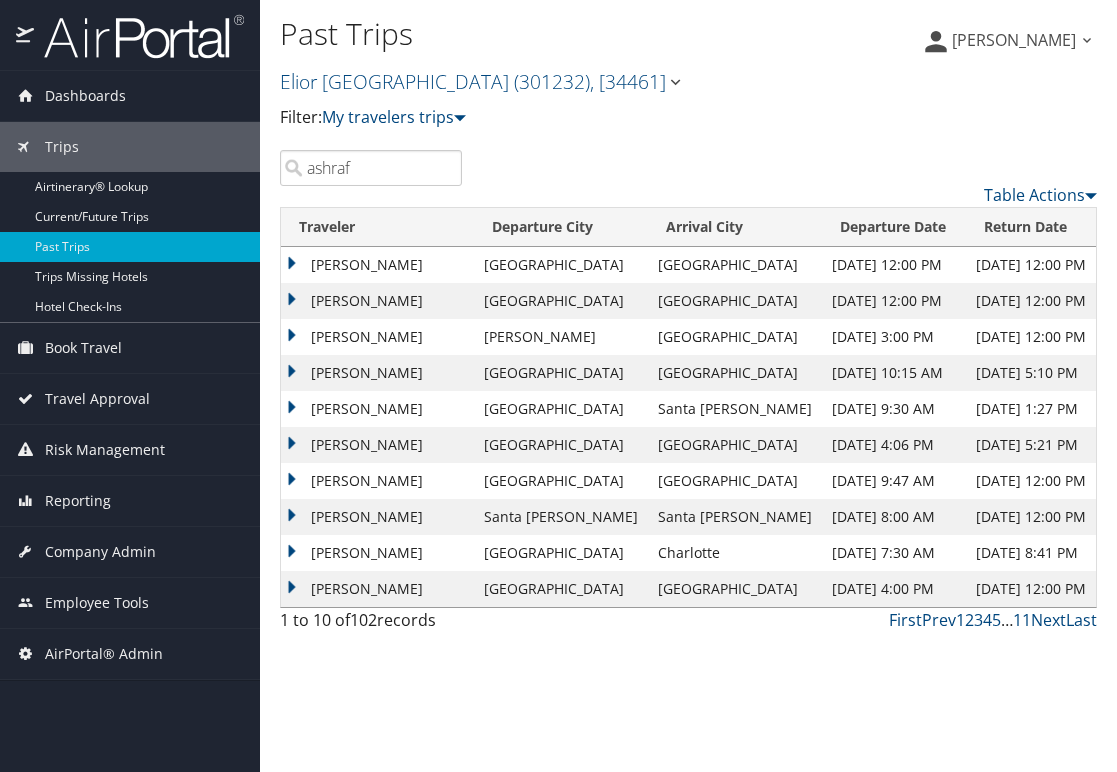 click on "Rosemarie Ashraf" at bounding box center (377, 373) 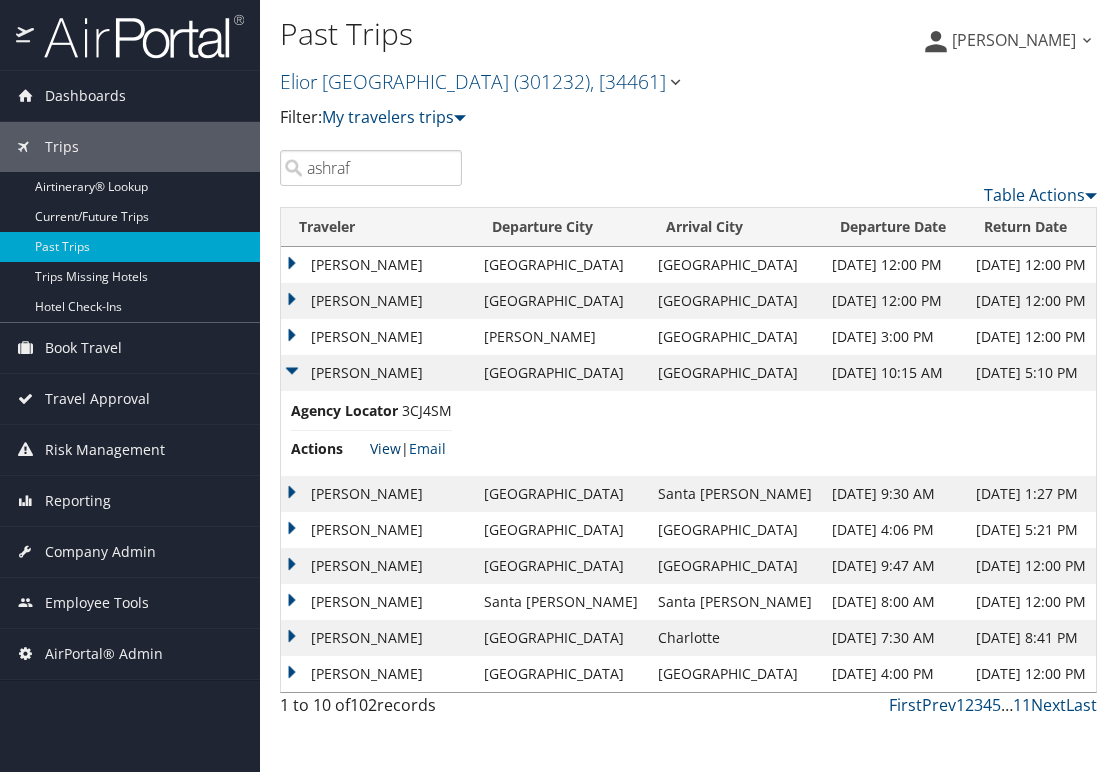 click on "View" at bounding box center (385, 448) 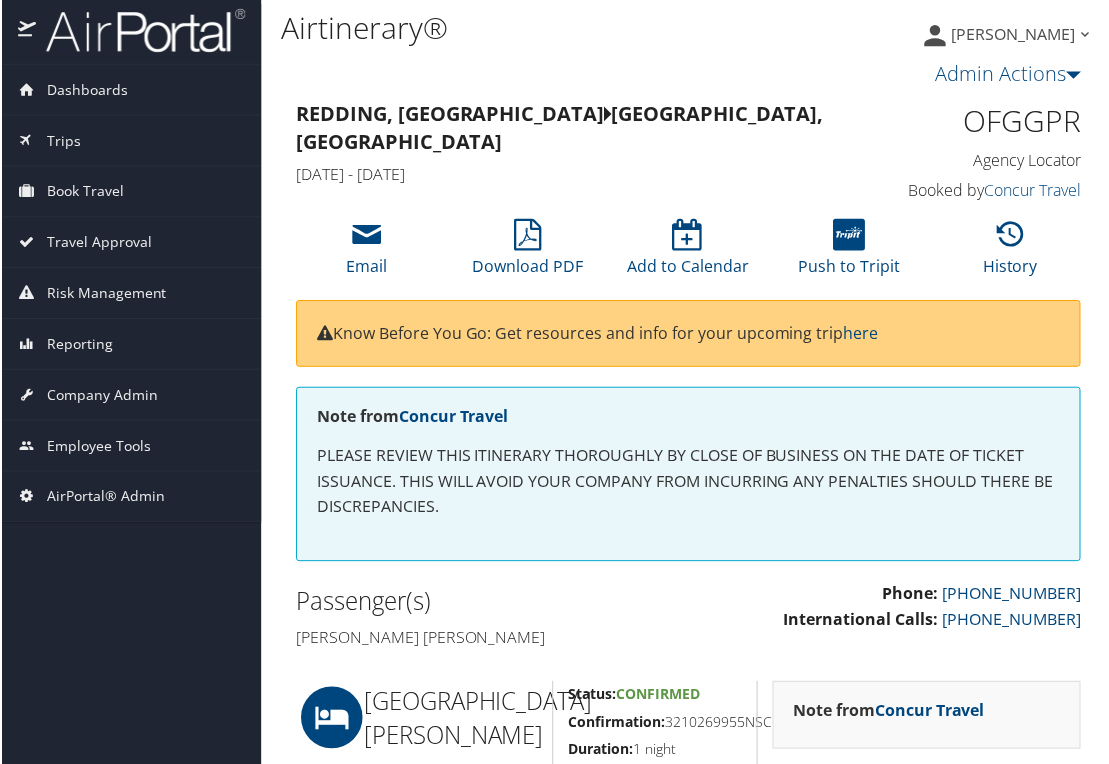scroll, scrollTop: 0, scrollLeft: 0, axis: both 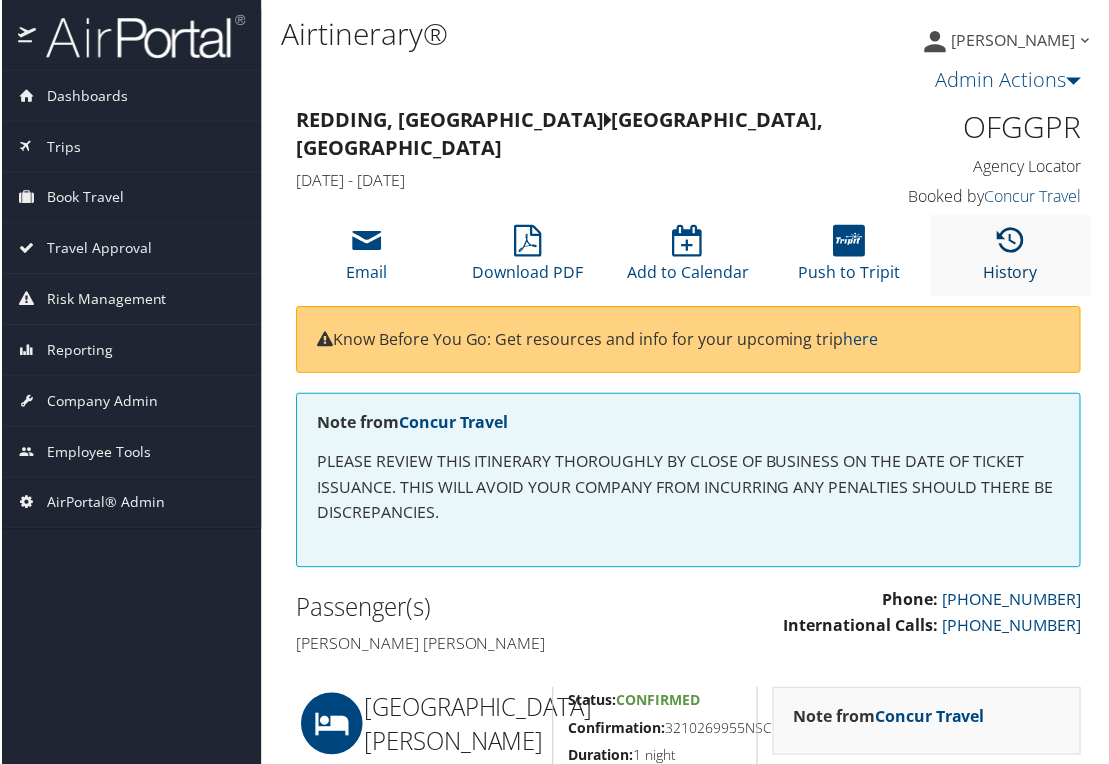 click on "History" at bounding box center [1011, 260] 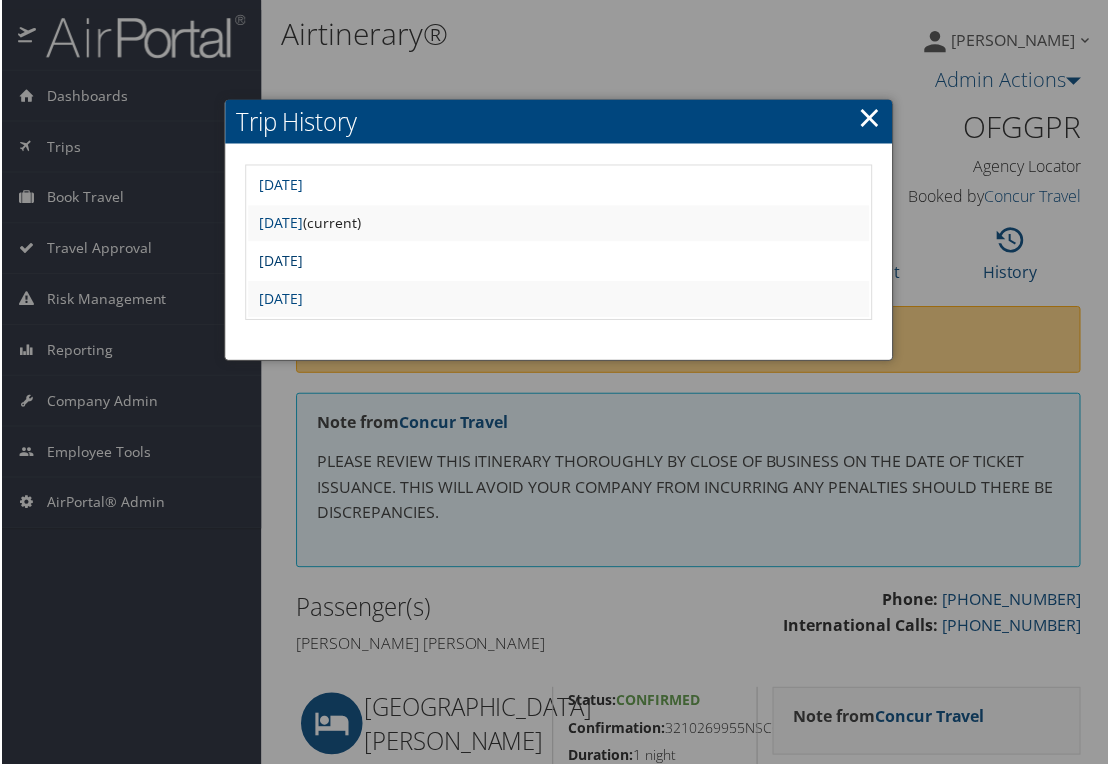 click on "[DATE]" at bounding box center (279, 261) 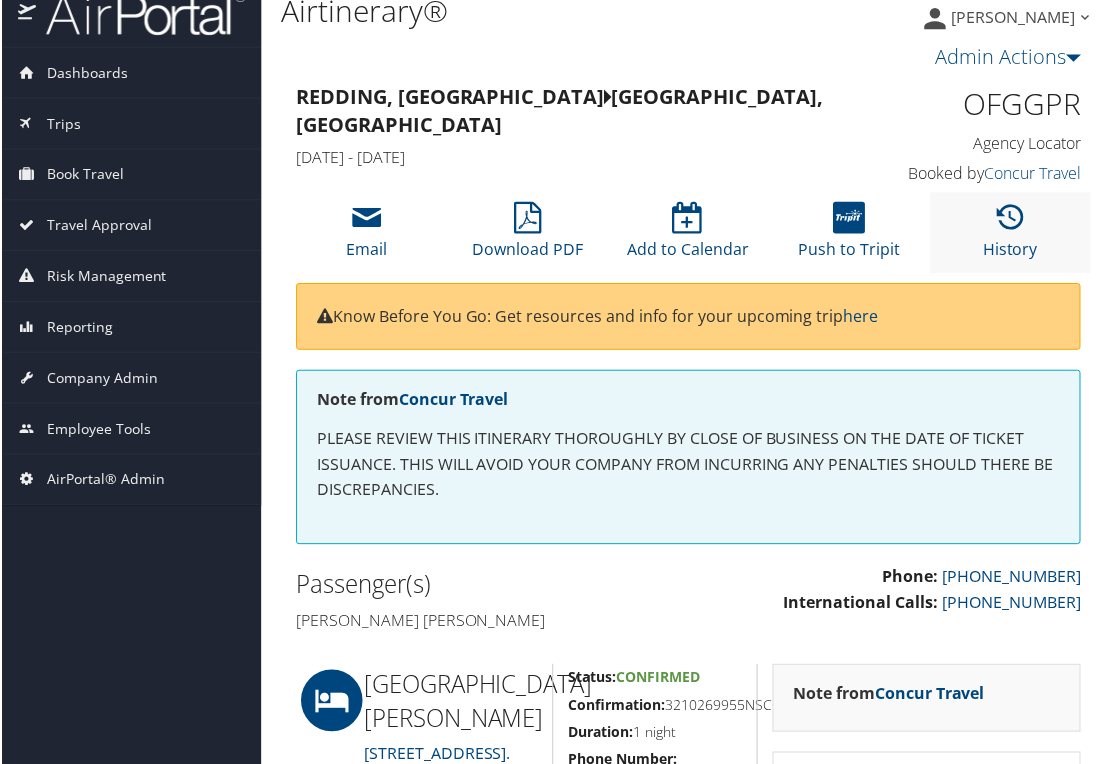scroll, scrollTop: 0, scrollLeft: 0, axis: both 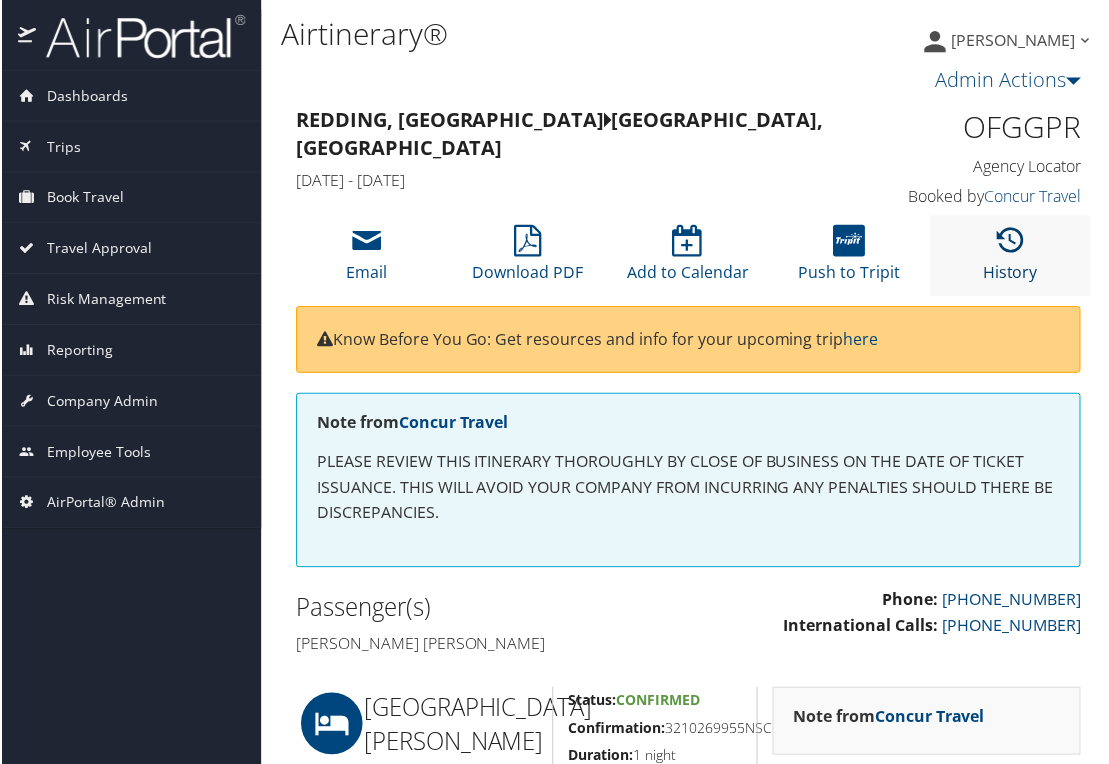 click at bounding box center [1011, 242] 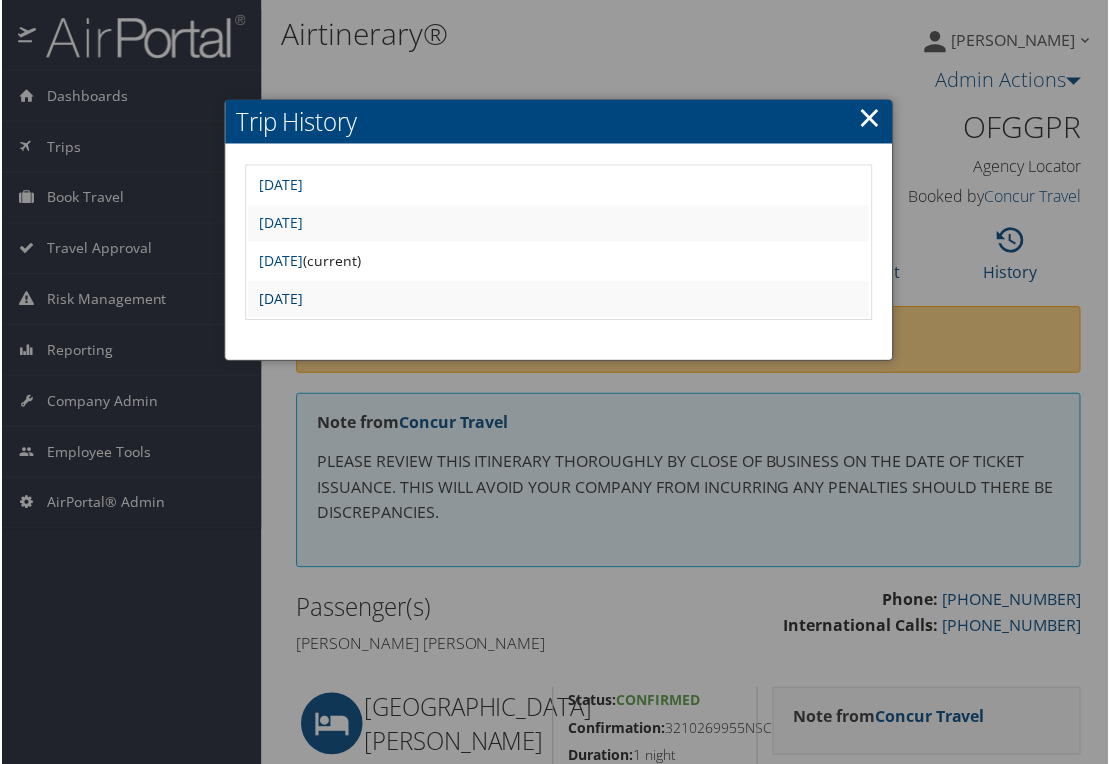 click on "[DATE]" at bounding box center [279, 299] 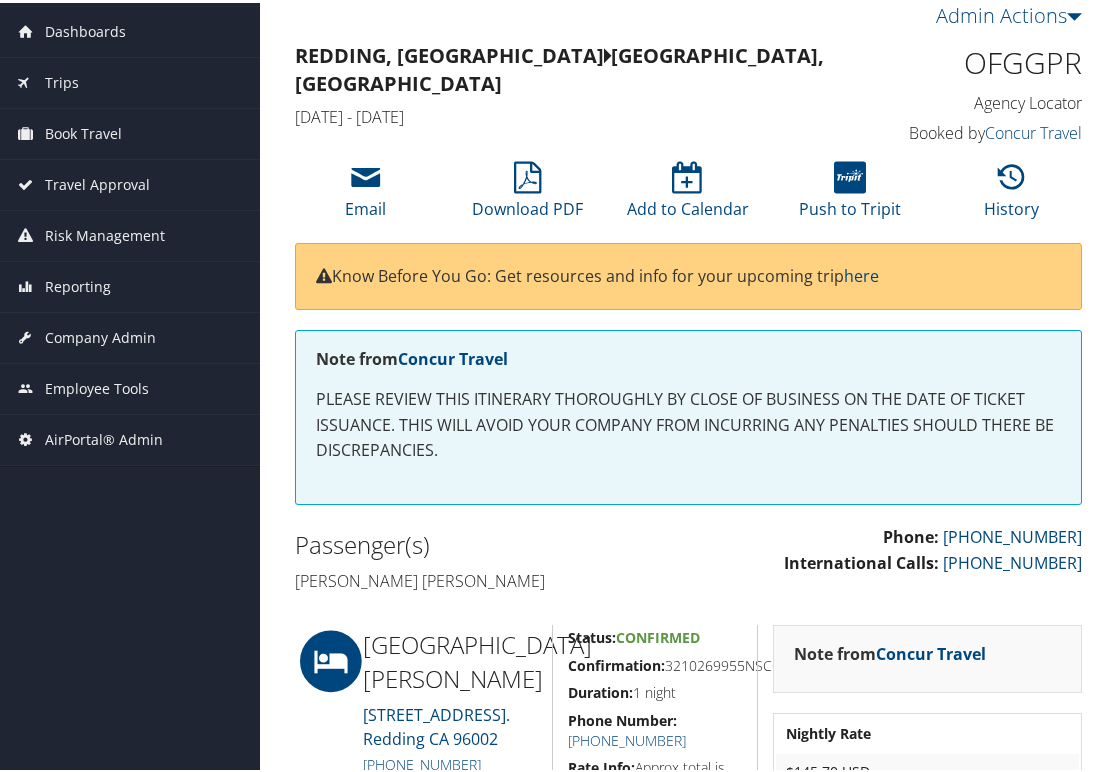 scroll, scrollTop: 0, scrollLeft: 0, axis: both 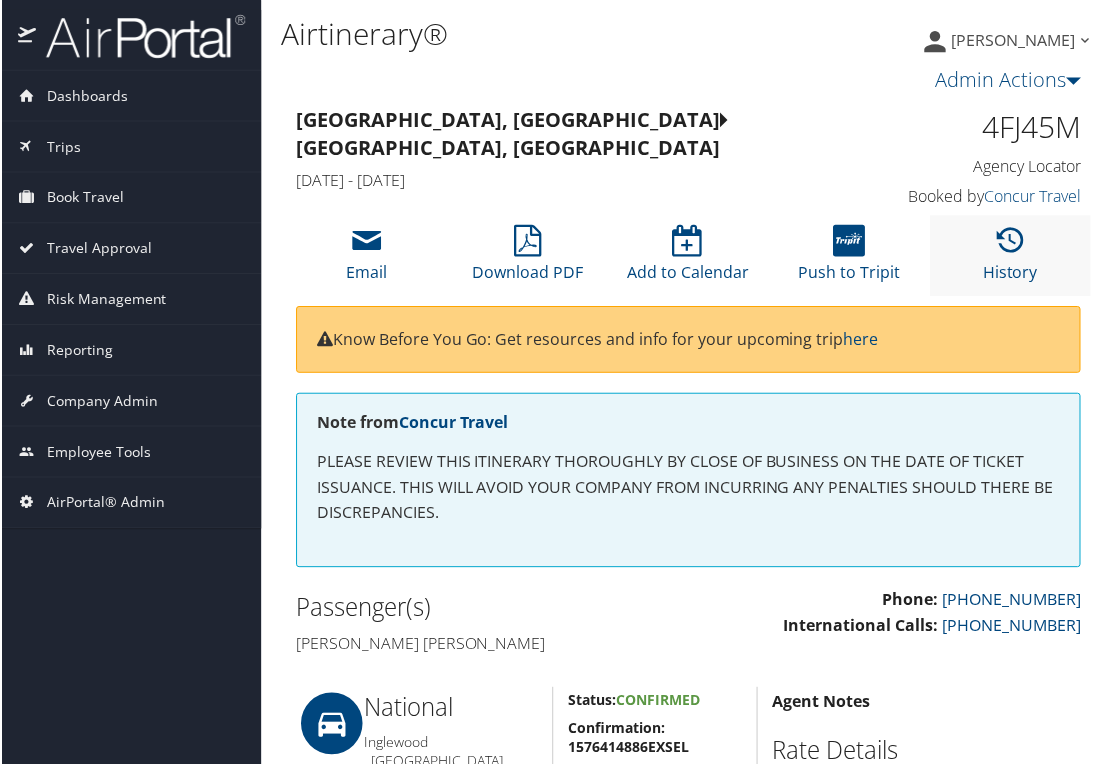 click on "History" at bounding box center (1011, 256) 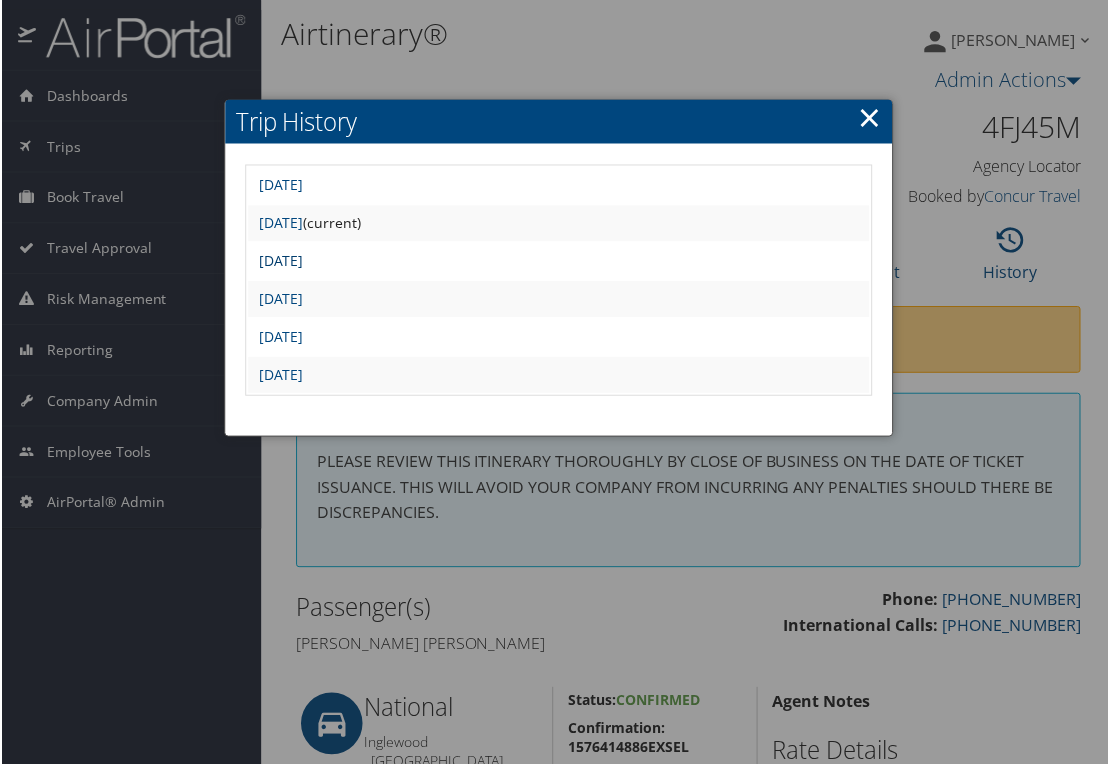 click on "Fri Feb 28 15:50:13 MST 2025" at bounding box center (279, 261) 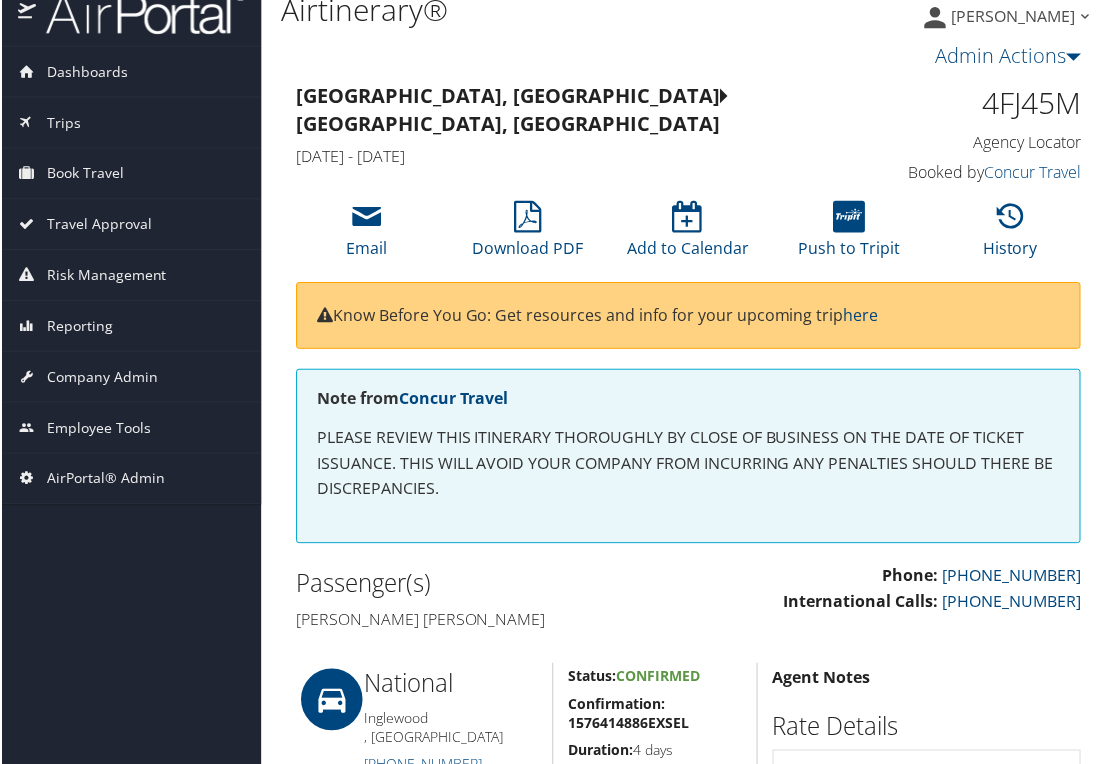 scroll, scrollTop: 0, scrollLeft: 0, axis: both 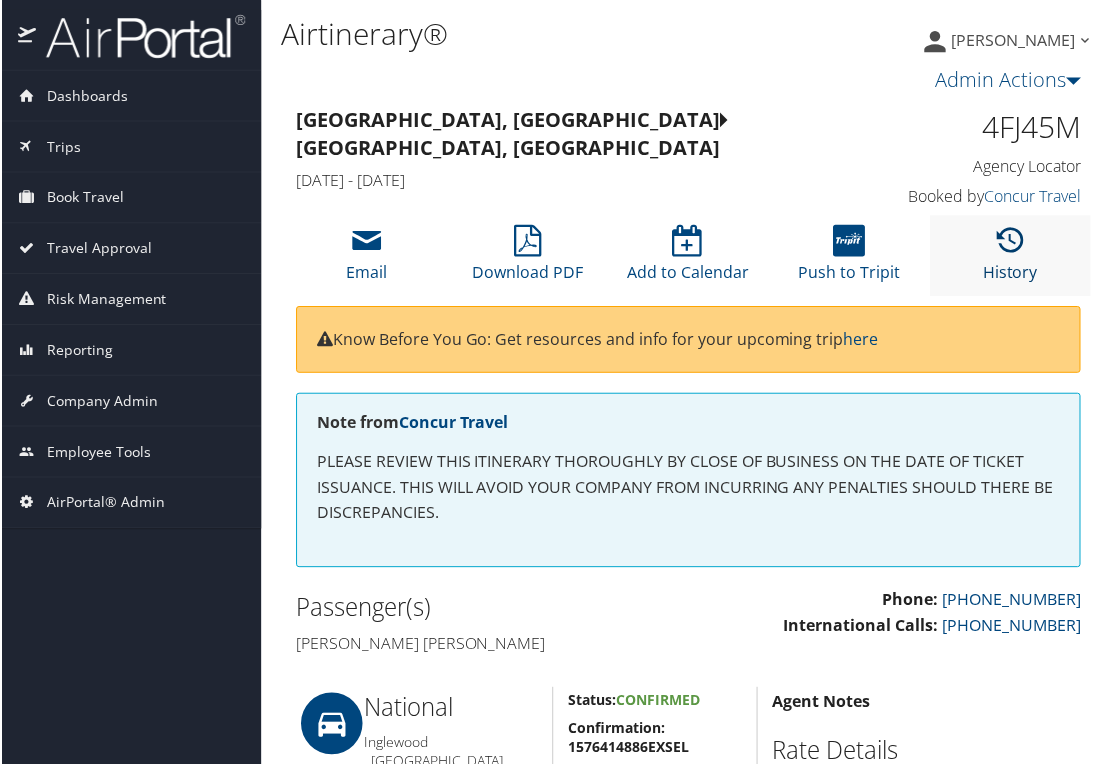 click at bounding box center [1011, 242] 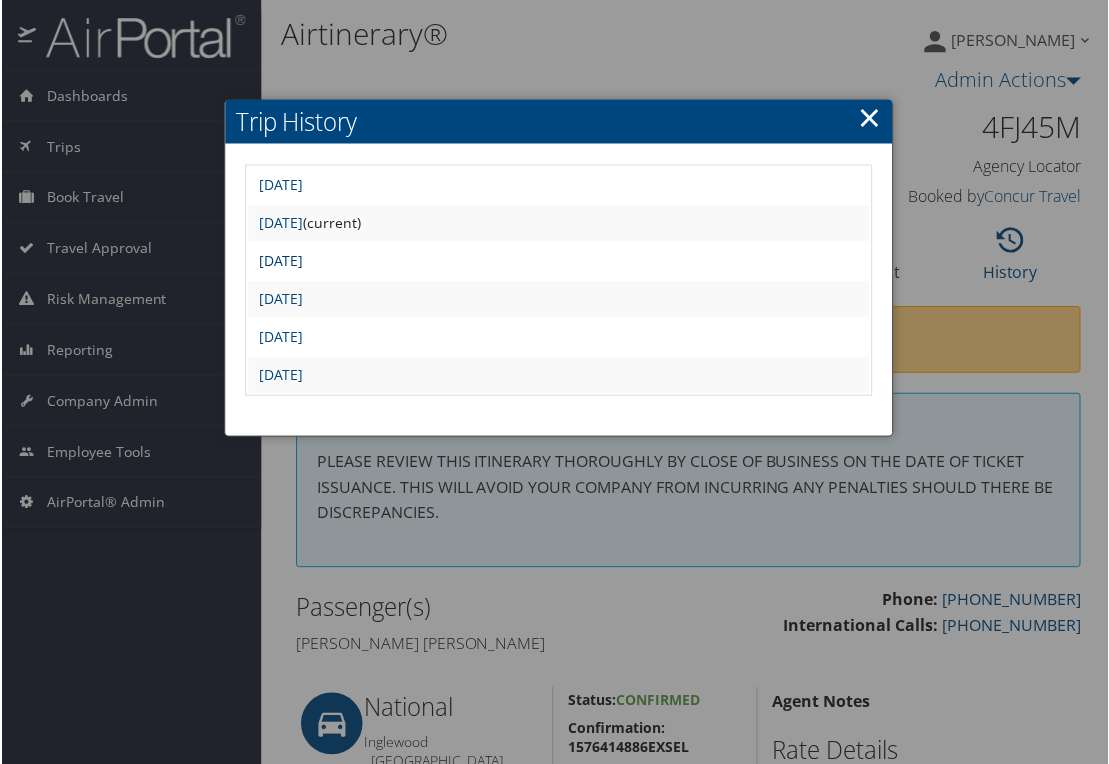 click on "Fri Feb 28 15:50:13 MST 2025" at bounding box center [279, 261] 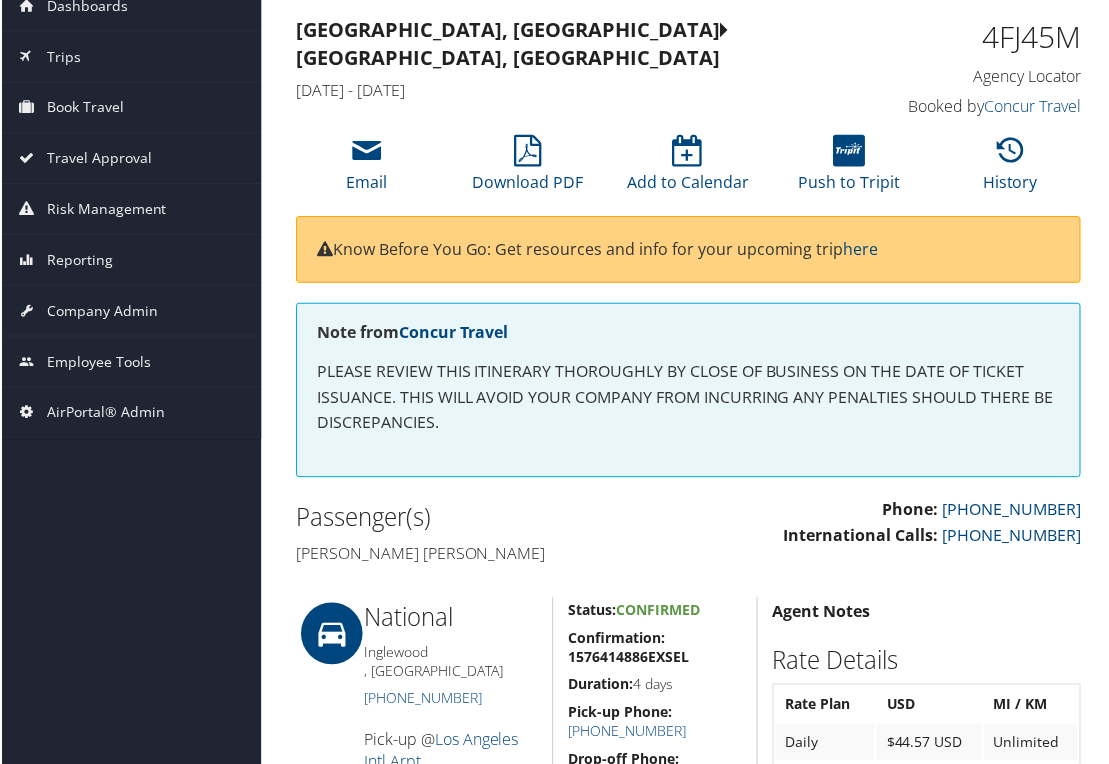 scroll, scrollTop: 0, scrollLeft: 0, axis: both 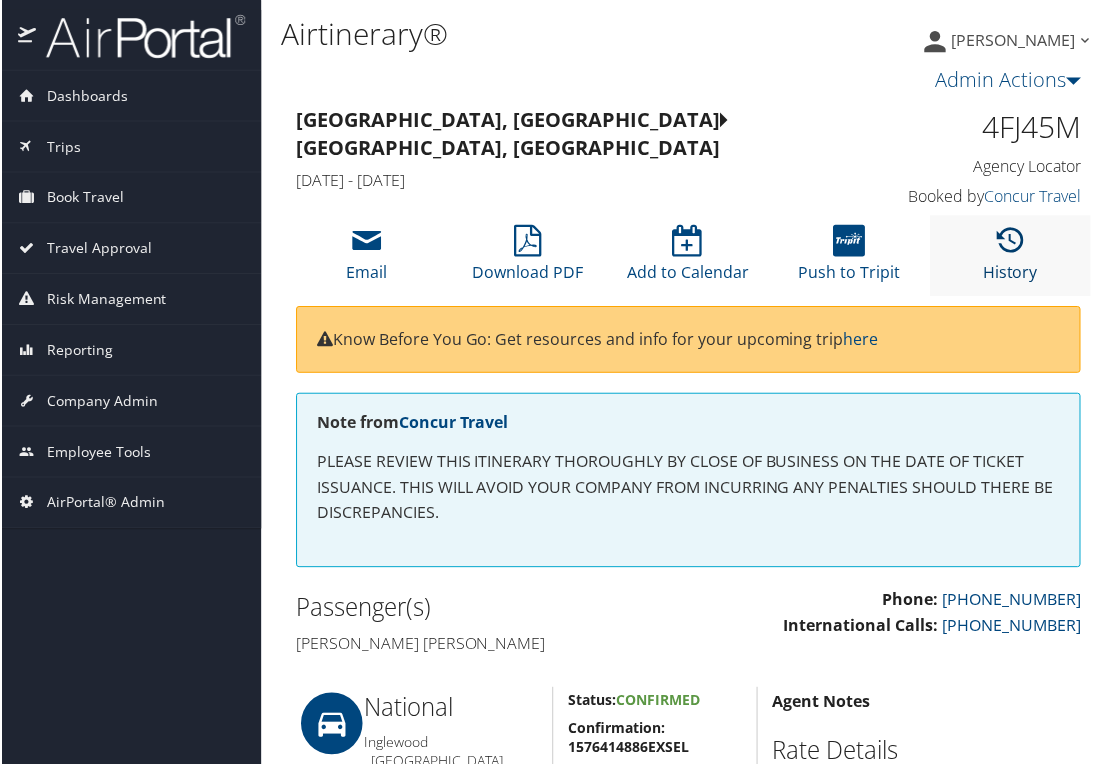 click at bounding box center (1011, 242) 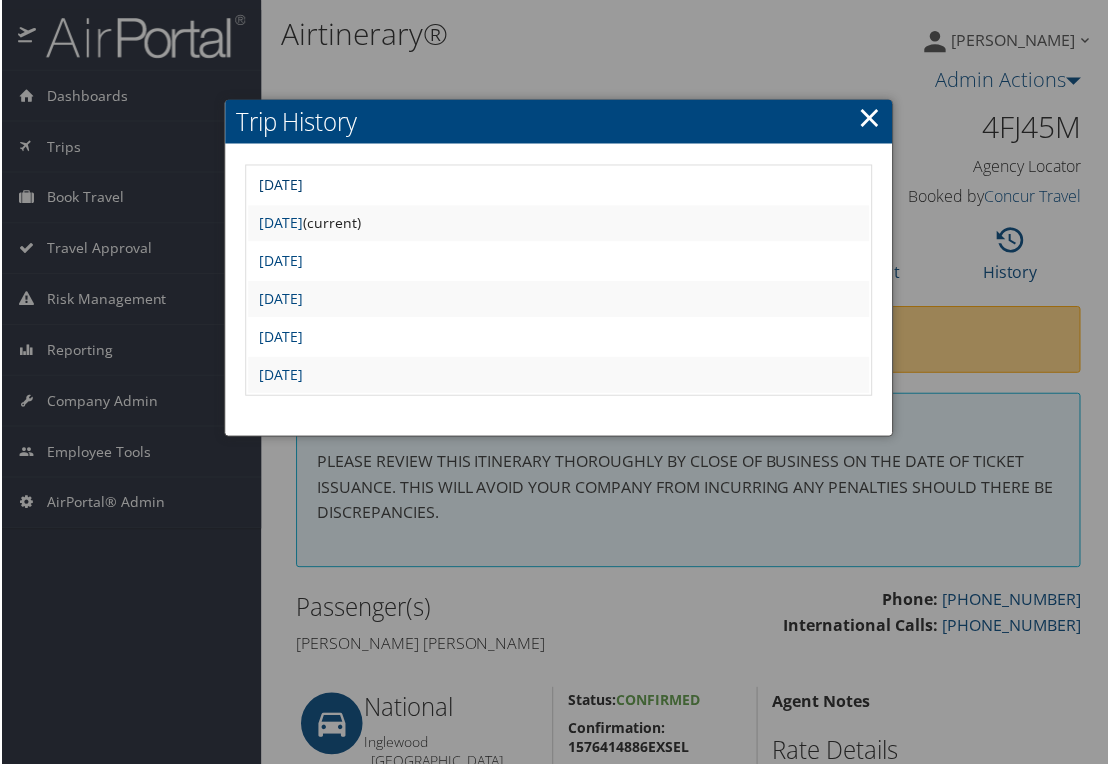 click on "Thu May 29 06:45:14 MDT 2025" at bounding box center [279, 185] 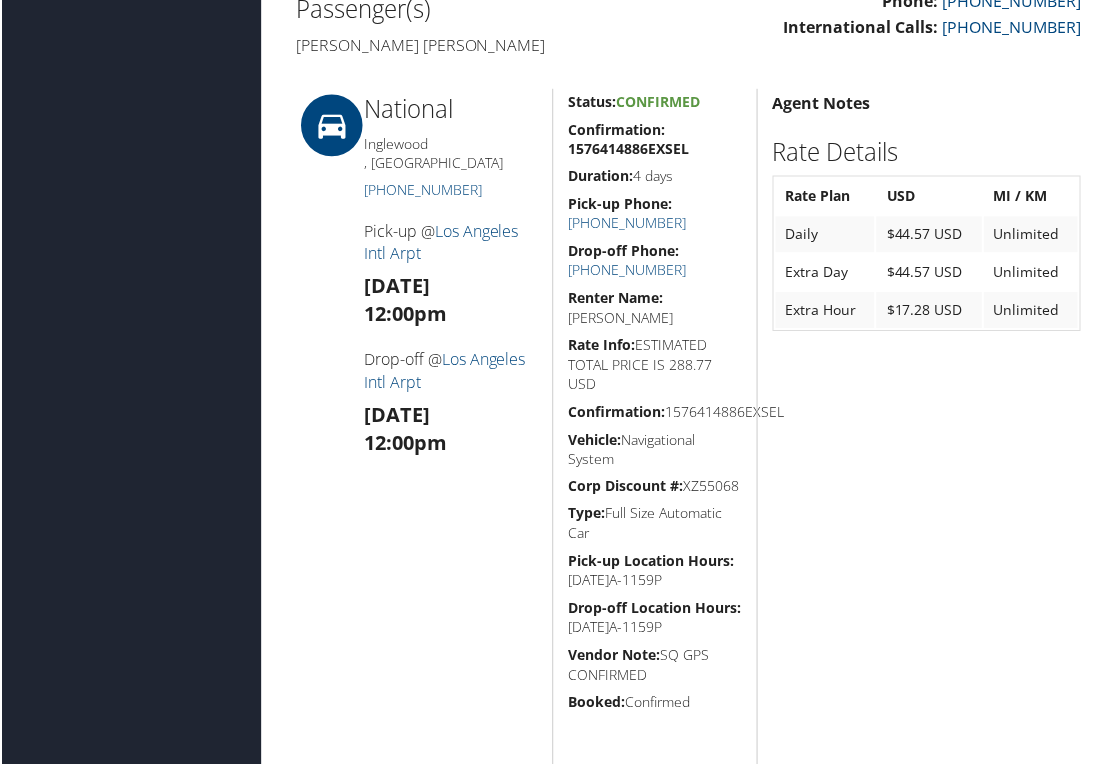 scroll, scrollTop: 100, scrollLeft: 0, axis: vertical 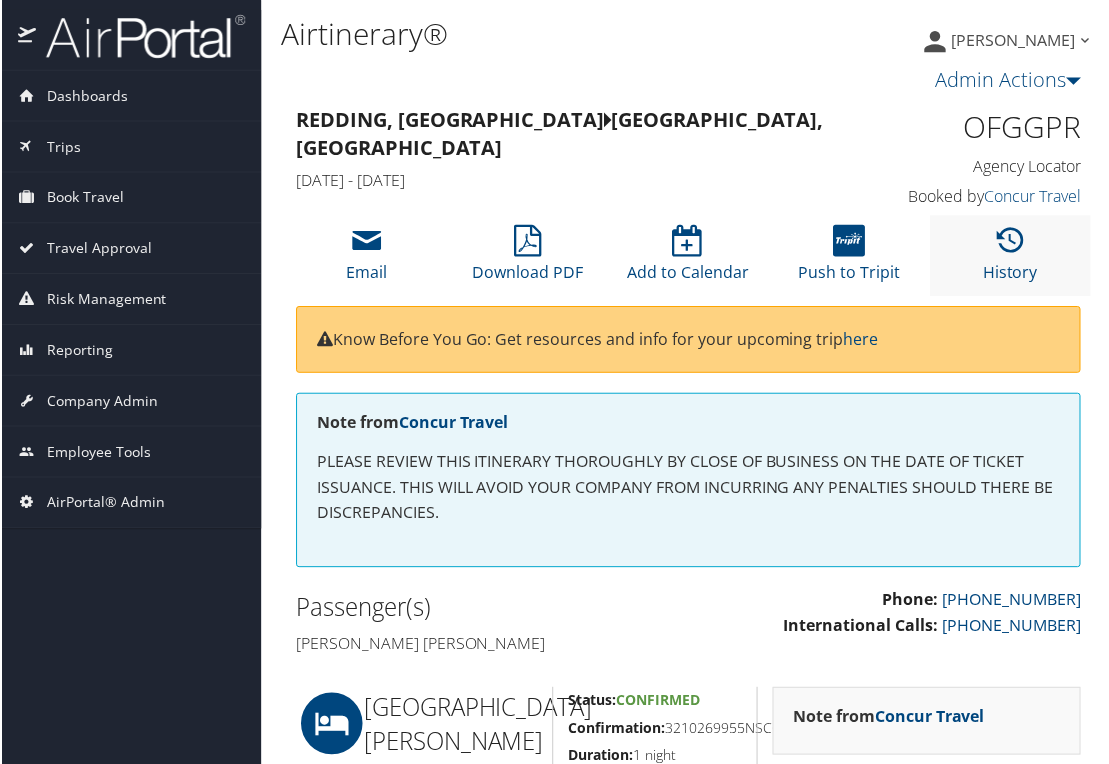 click on "History" at bounding box center [1011, 256] 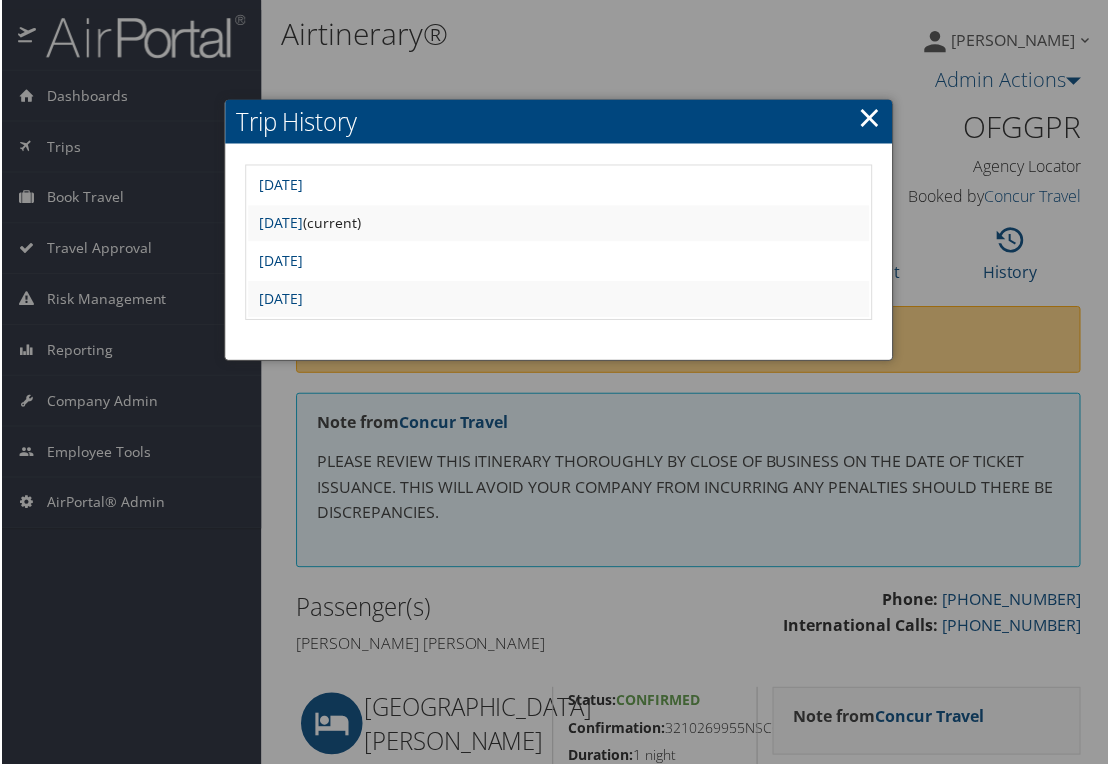 click on "×" at bounding box center (870, 117) 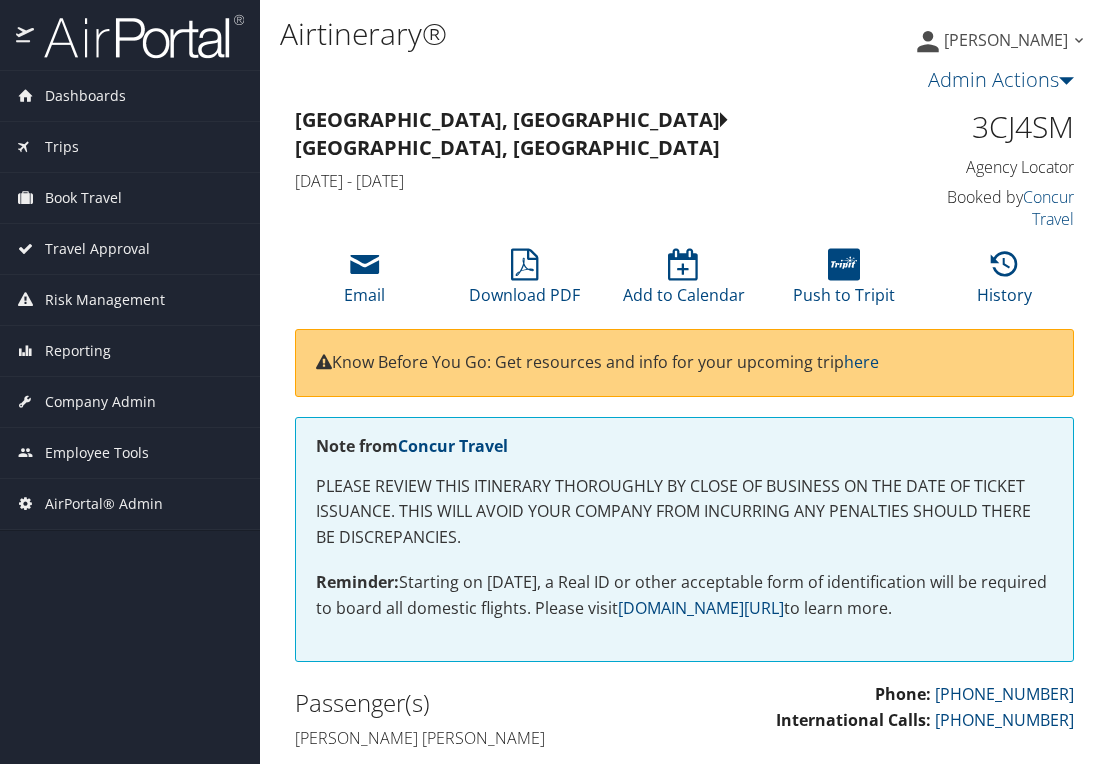 click at bounding box center (1004, 265) 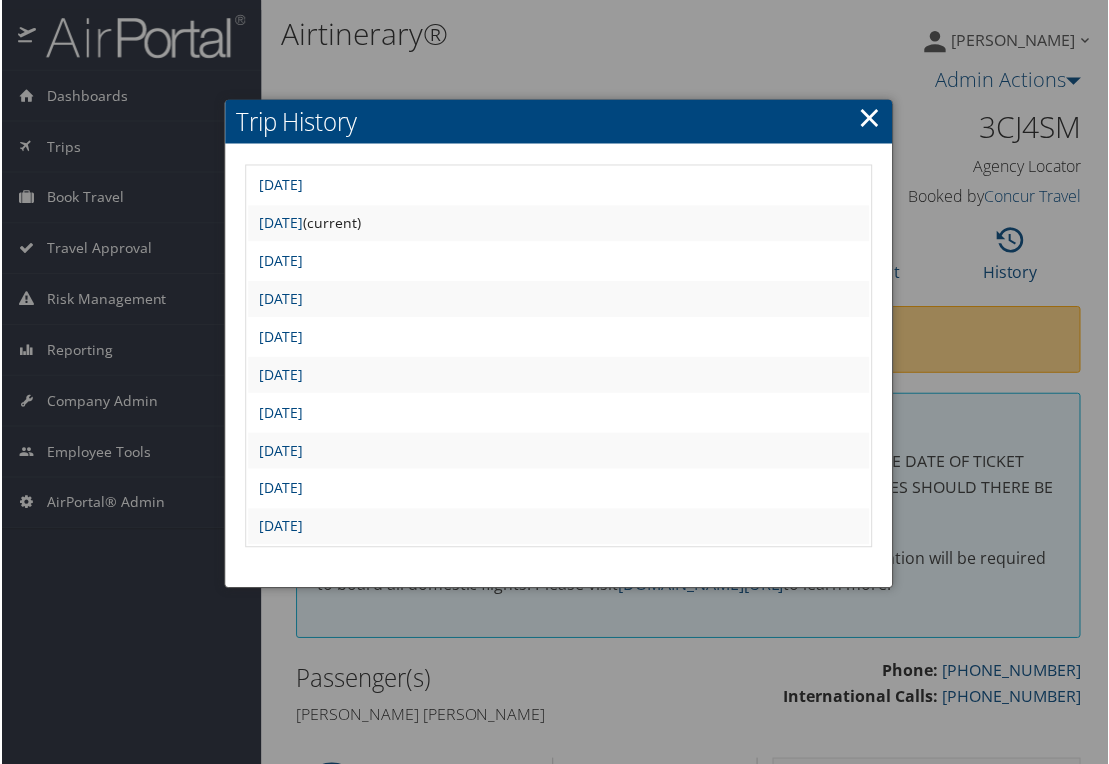 drag, startPoint x: 1072, startPoint y: 135, endPoint x: 1051, endPoint y: 134, distance: 21.023796 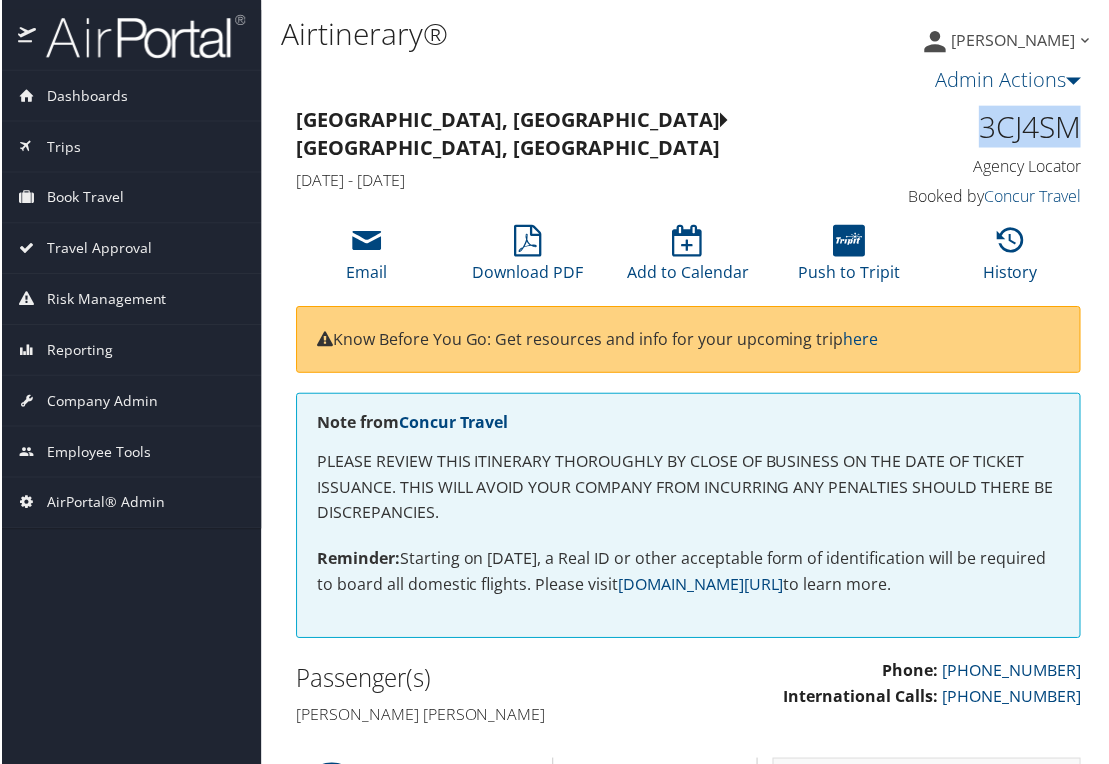 drag, startPoint x: 1079, startPoint y: 134, endPoint x: 977, endPoint y: 134, distance: 102 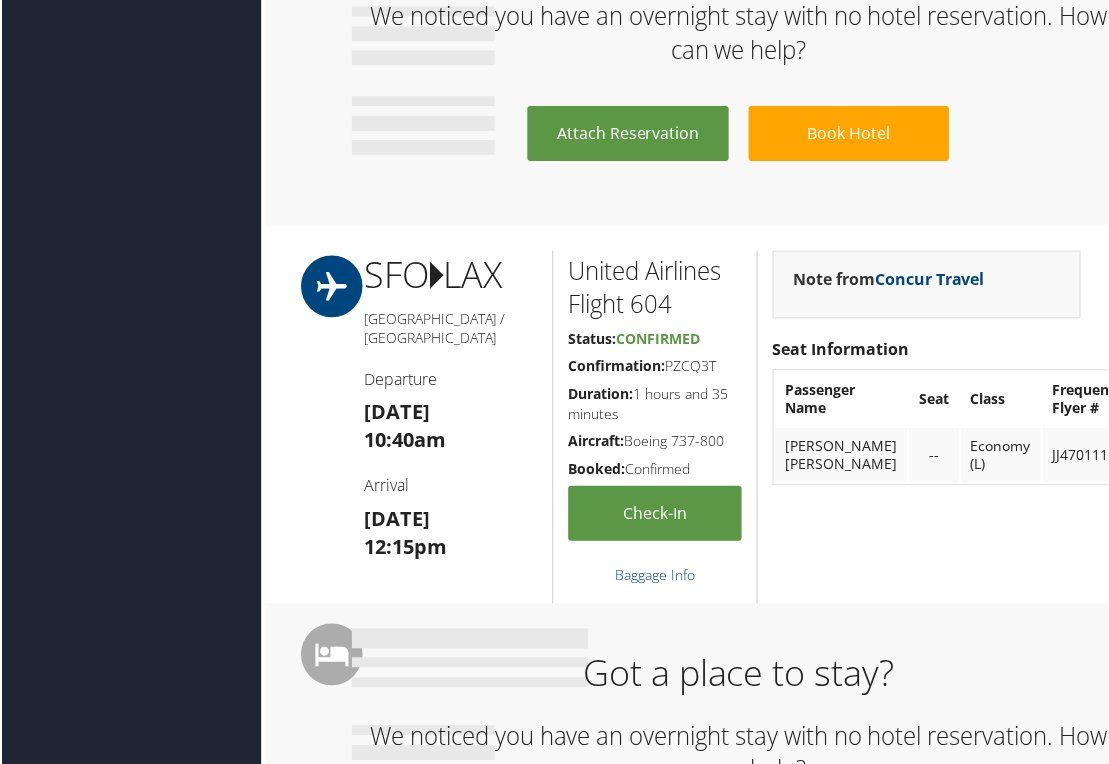 scroll, scrollTop: 2667, scrollLeft: 0, axis: vertical 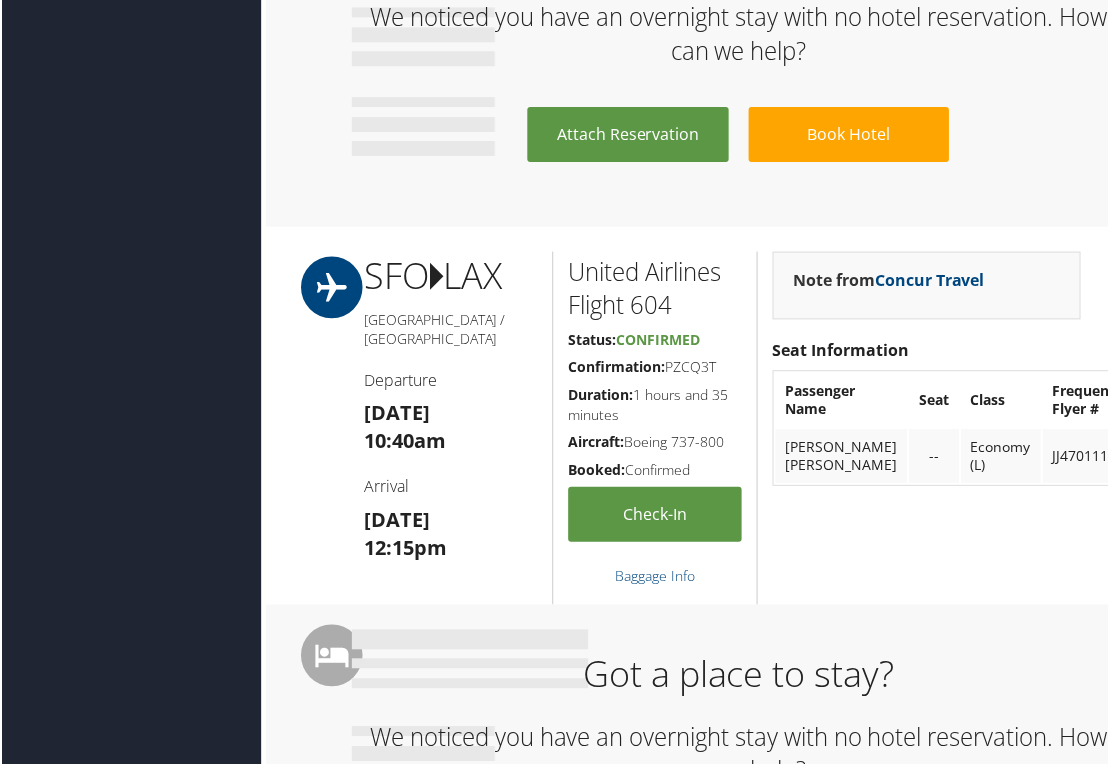 click on "Got a place to stay?
We noticed you have an overnight stay with no hotel reservation. How can we help?
Attach [GEOGRAPHIC_DATA]" at bounding box center (688, 56) 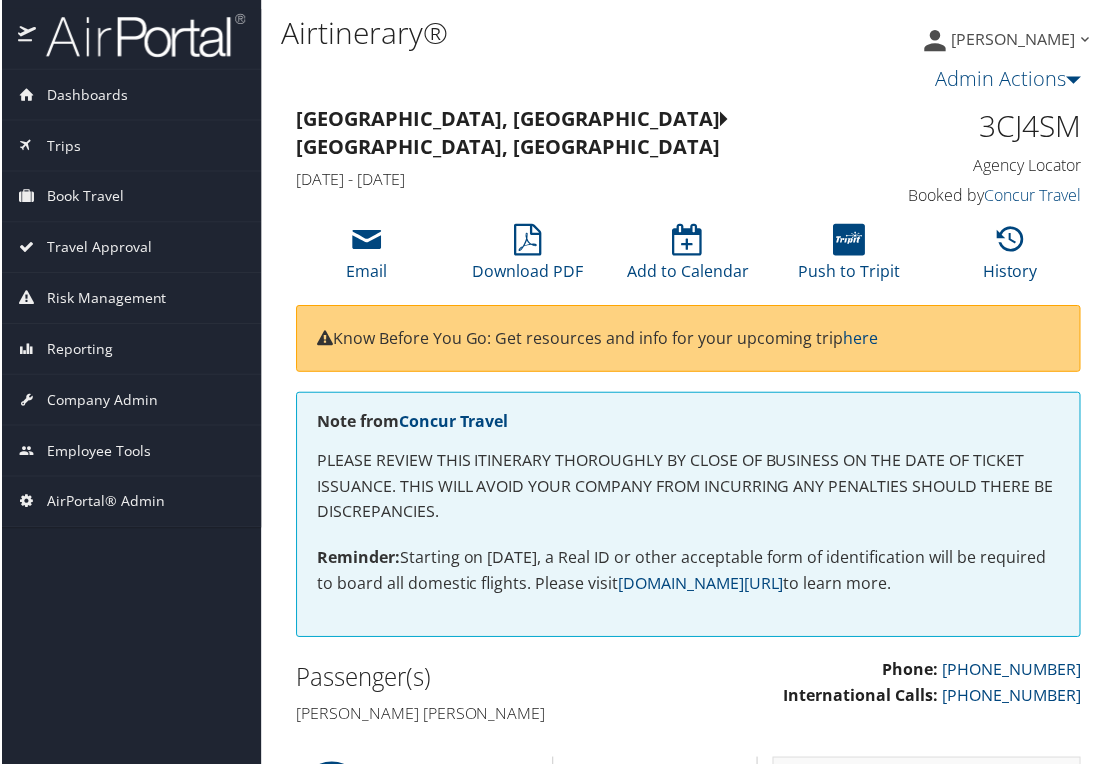 scroll, scrollTop: 0, scrollLeft: 0, axis: both 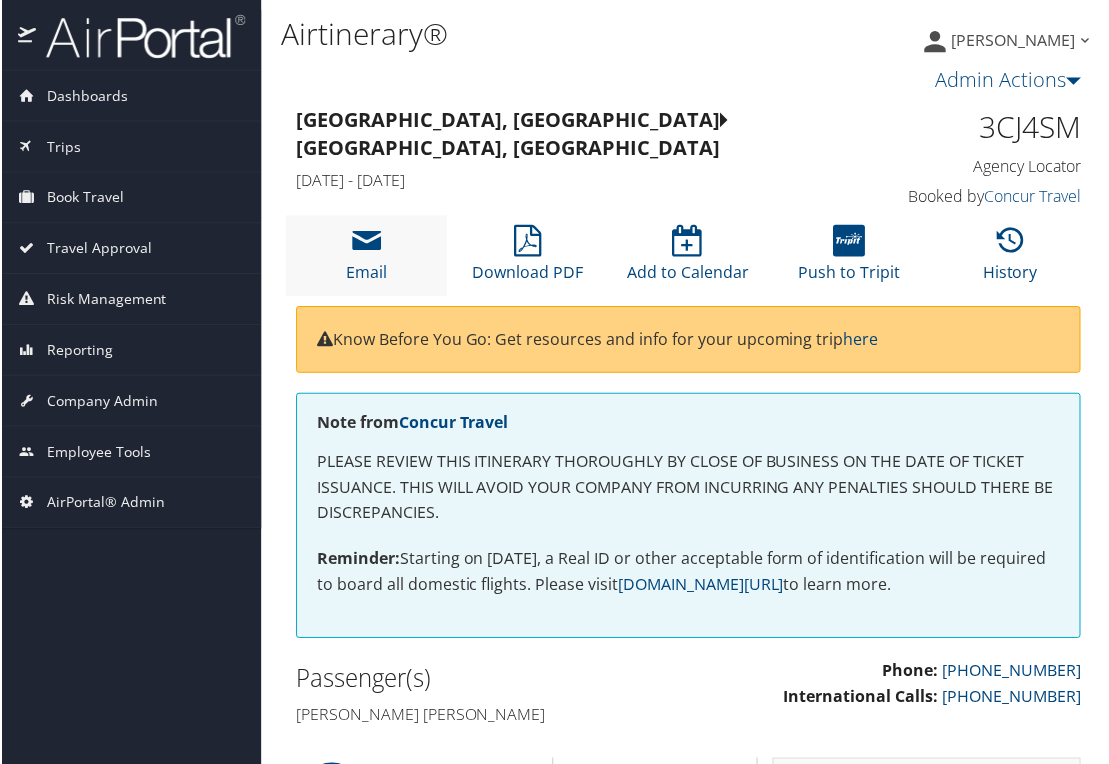 click on "Email" at bounding box center (365, 256) 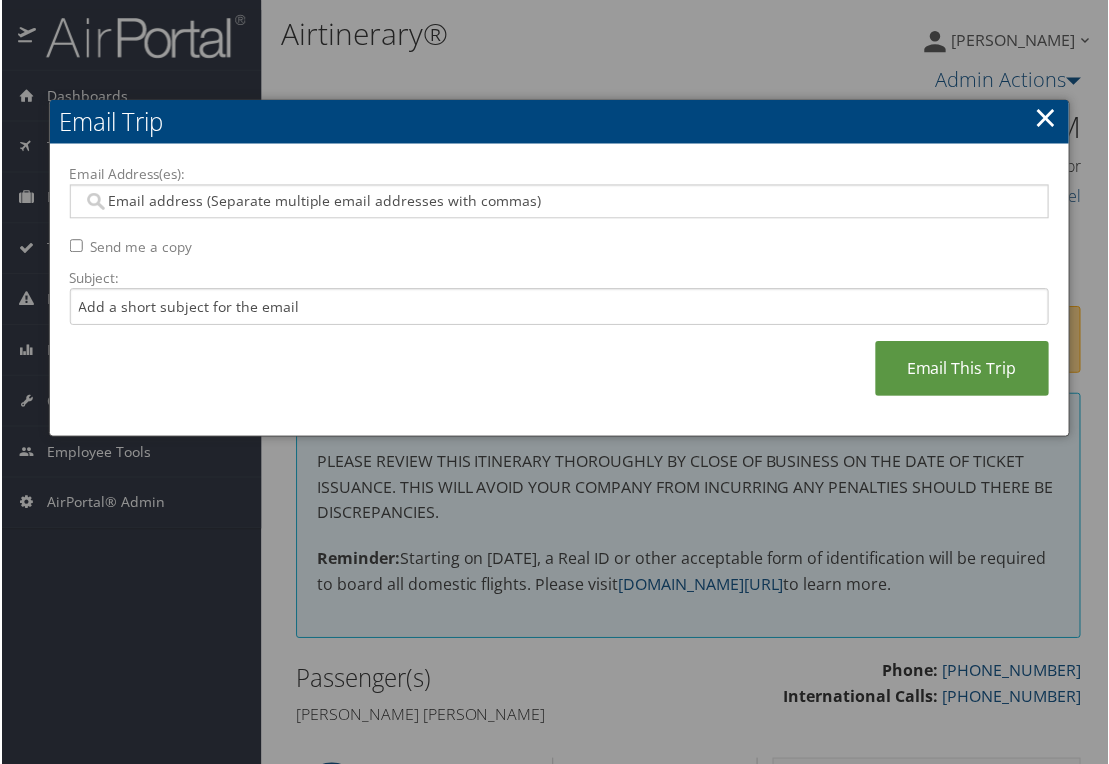 click on "Email Address(es):" at bounding box center (558, 202) 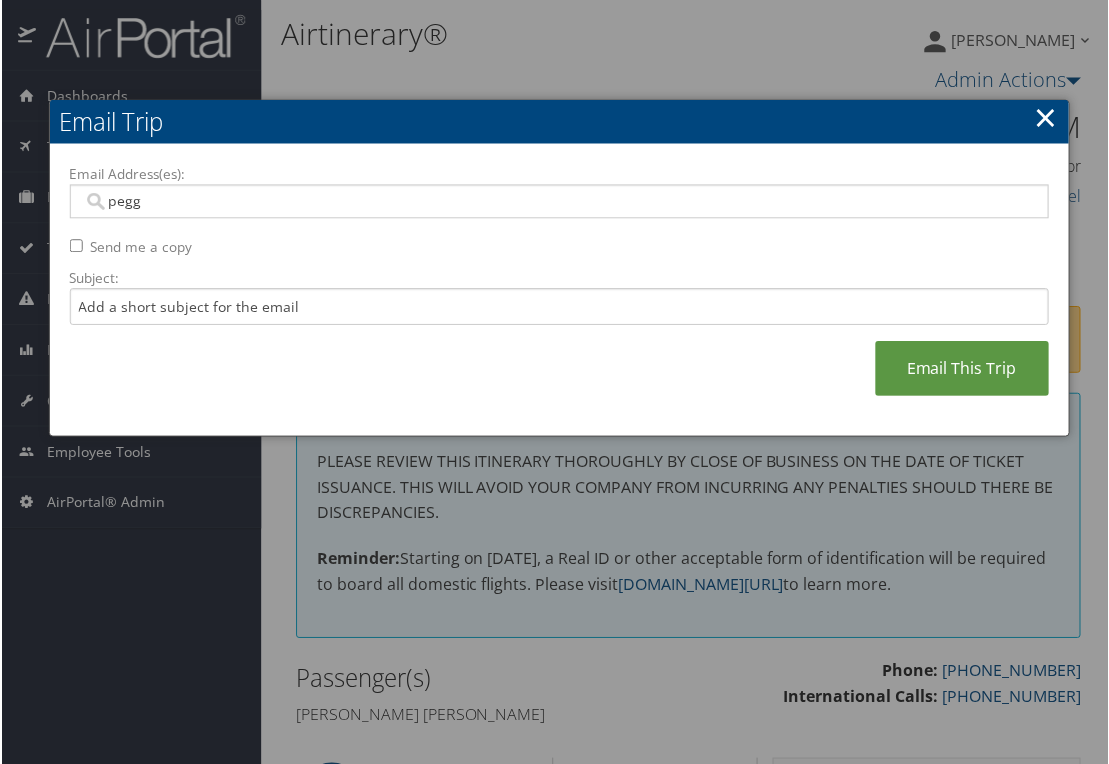 type on "[PERSON_NAME]" 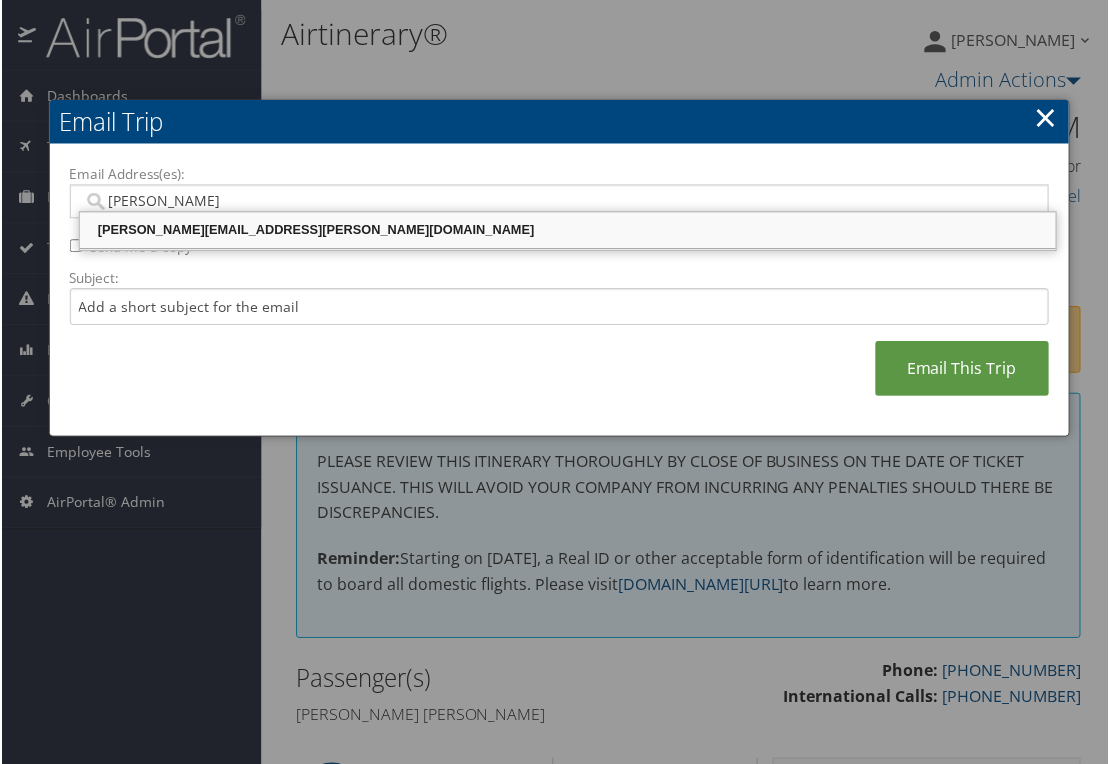 click on "[PERSON_NAME][EMAIL_ADDRESS][PERSON_NAME][DOMAIN_NAME]" at bounding box center [567, 231] 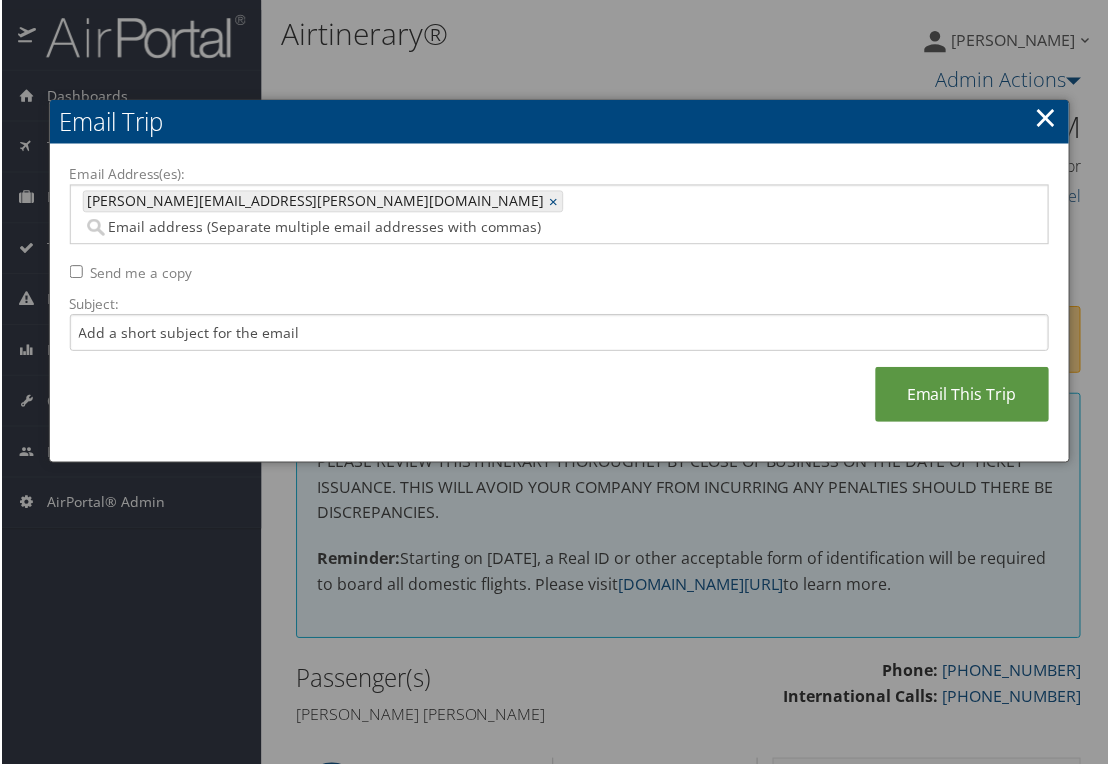click on "Email Address(es):
[PERSON_NAME][EMAIL_ADDRESS][PERSON_NAME][DOMAIN_NAME] [PERSON_NAME][DOMAIN_NAME][EMAIL_ADDRESS][PERSON_NAME][DOMAIN_NAME] ×
Send me a copy
Subject:
Email This Trip" at bounding box center (559, 304) 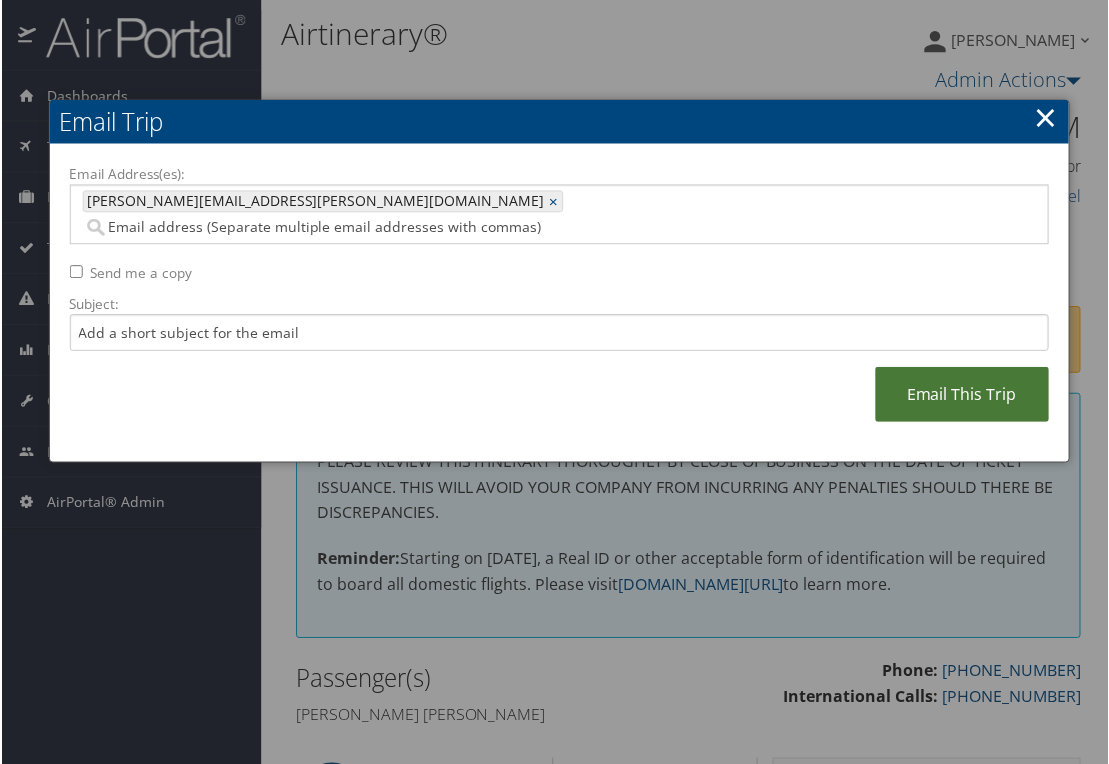 click on "Email This Trip" at bounding box center [963, 395] 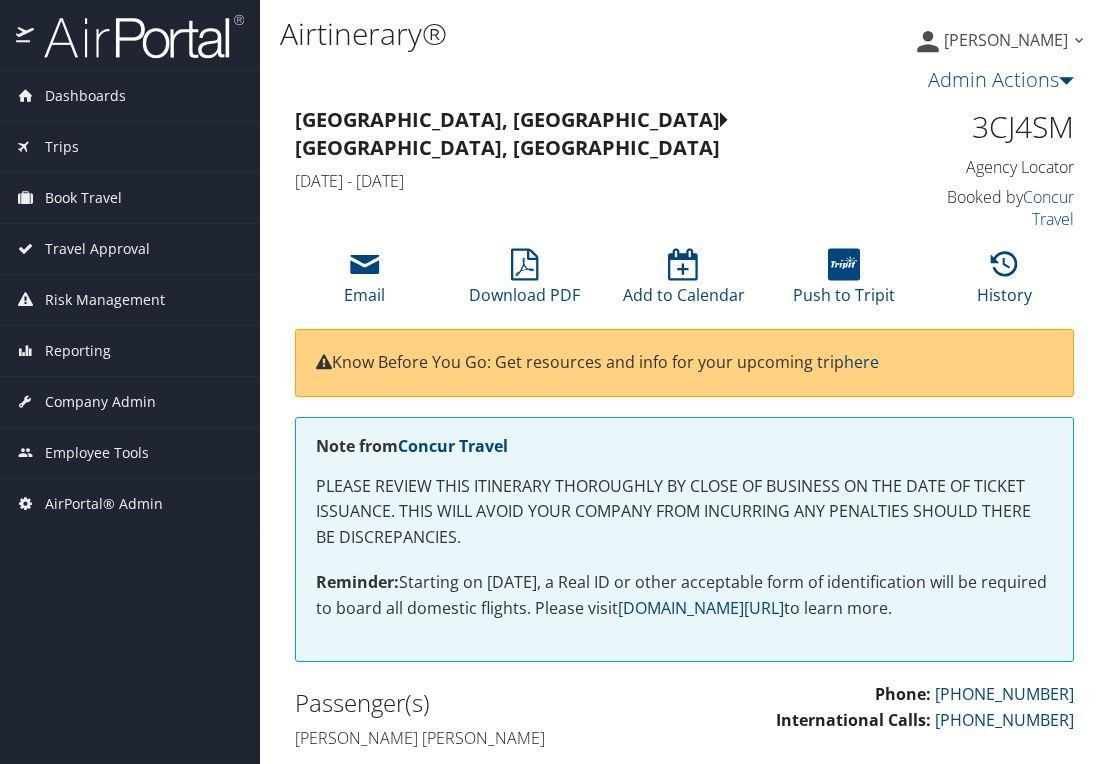 scroll, scrollTop: 0, scrollLeft: 0, axis: both 